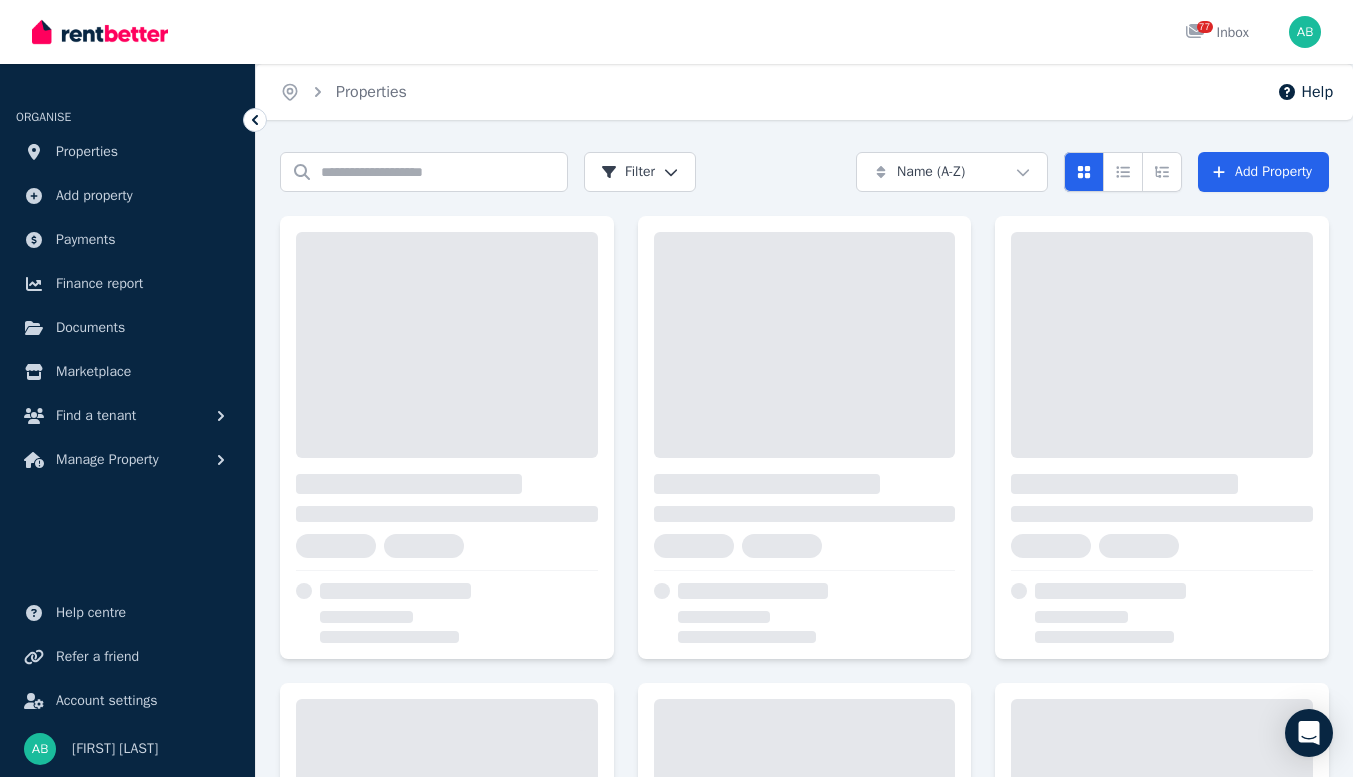 scroll, scrollTop: 0, scrollLeft: 0, axis: both 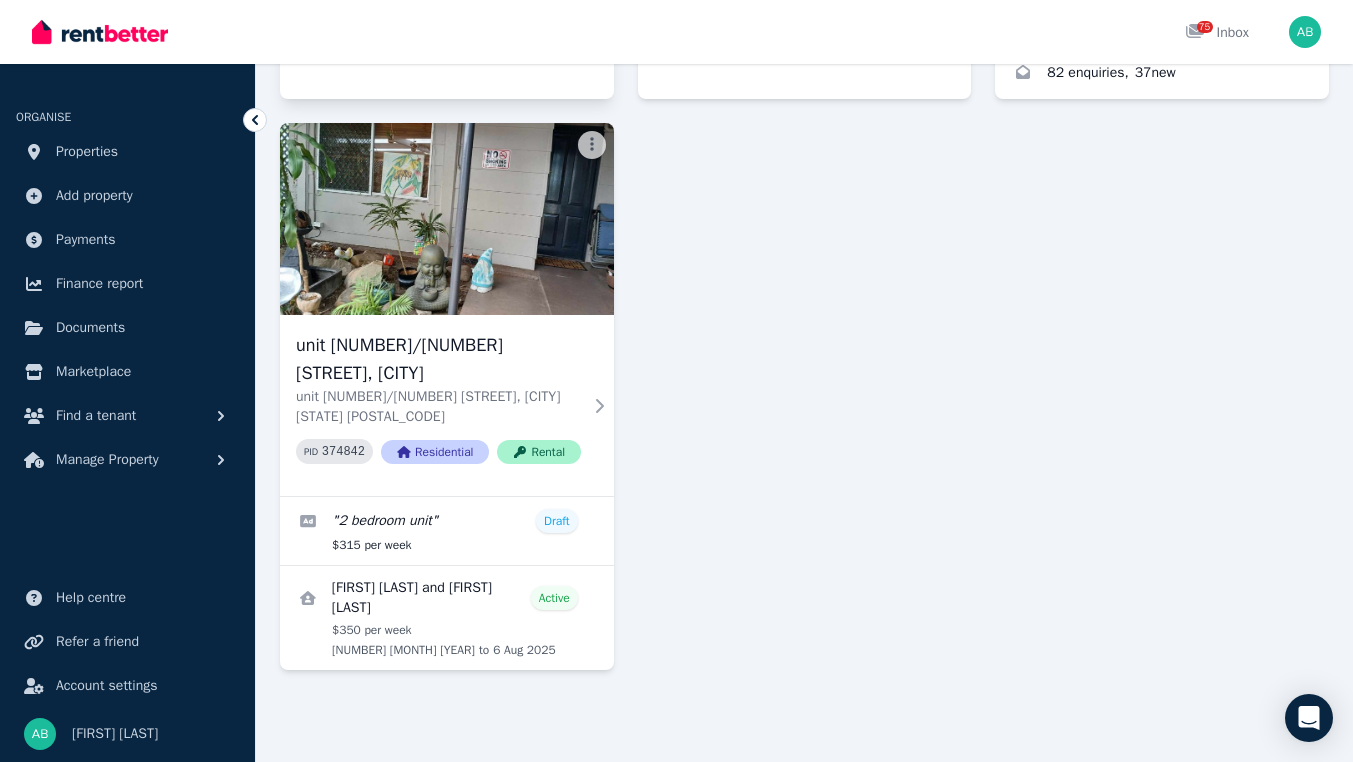 click on "unit [NUMBER]/[NUMBER] [STREET], [CITY]" at bounding box center (438, -297) 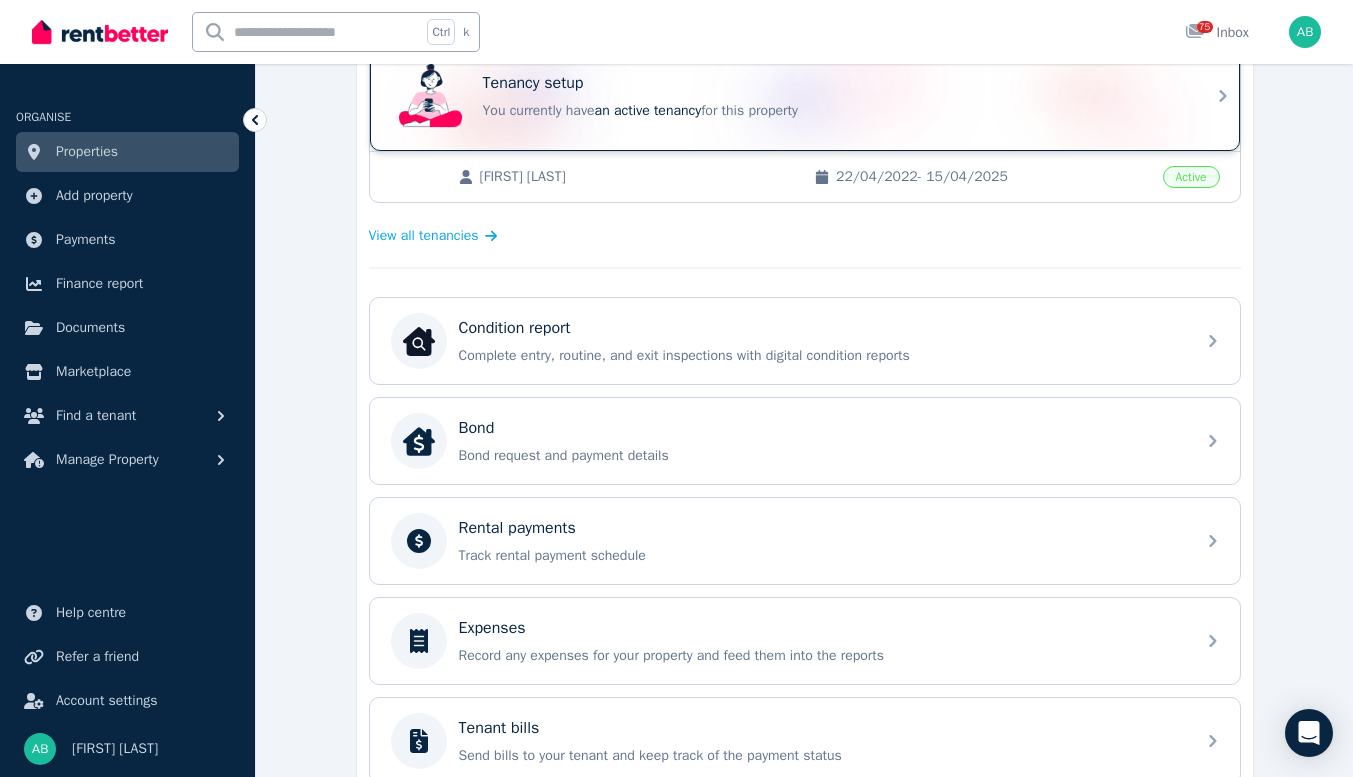 scroll, scrollTop: 400, scrollLeft: 0, axis: vertical 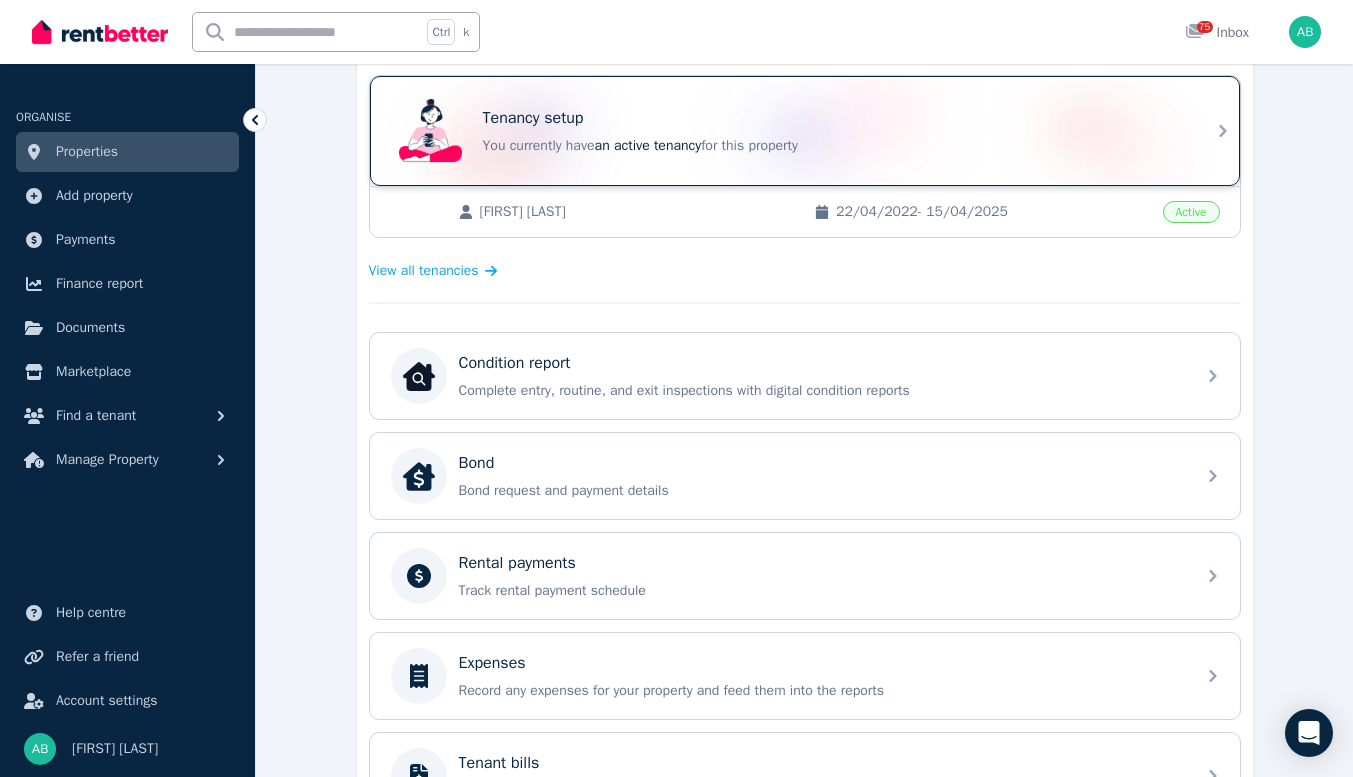 click on "Tenancy setup You currently have  an active tenancy  for this property" at bounding box center (805, 131) 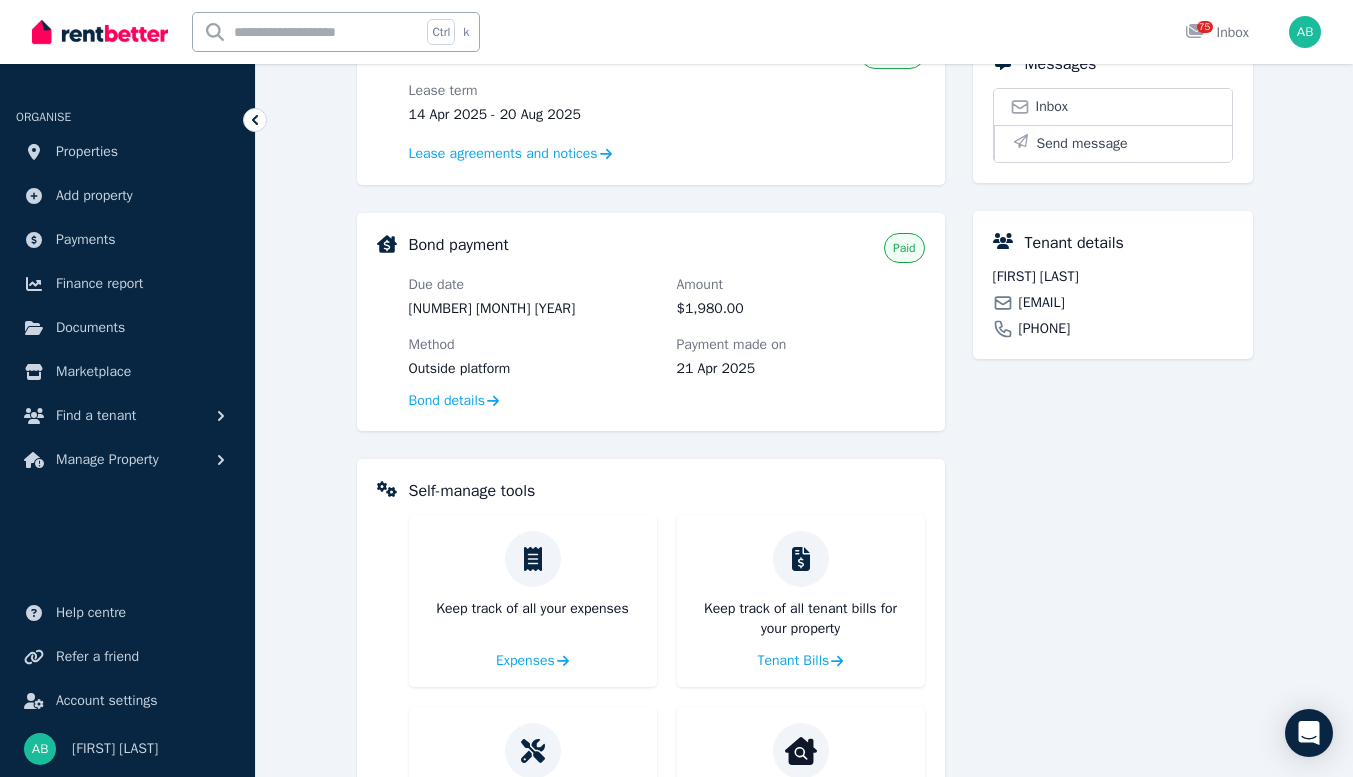 scroll, scrollTop: 700, scrollLeft: 0, axis: vertical 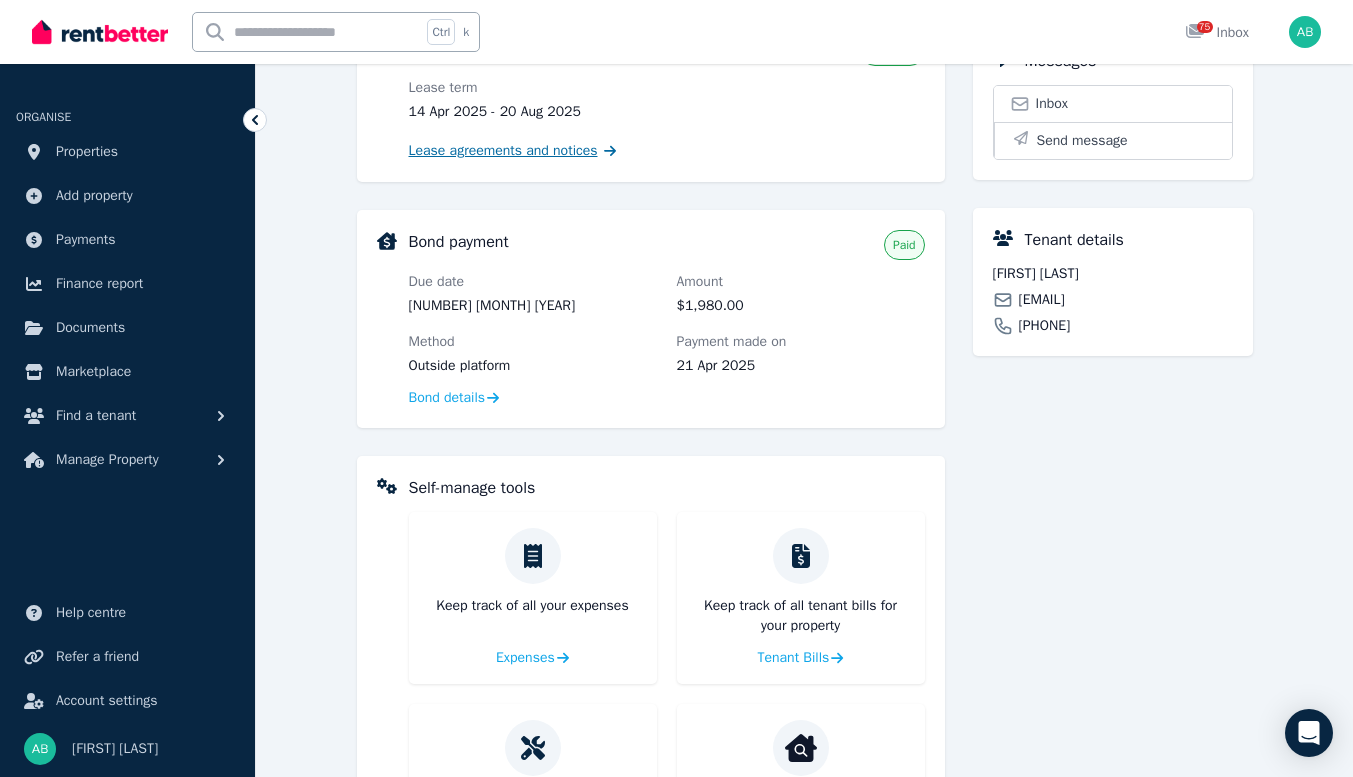 click on "Lease agreements and notices" at bounding box center [503, 151] 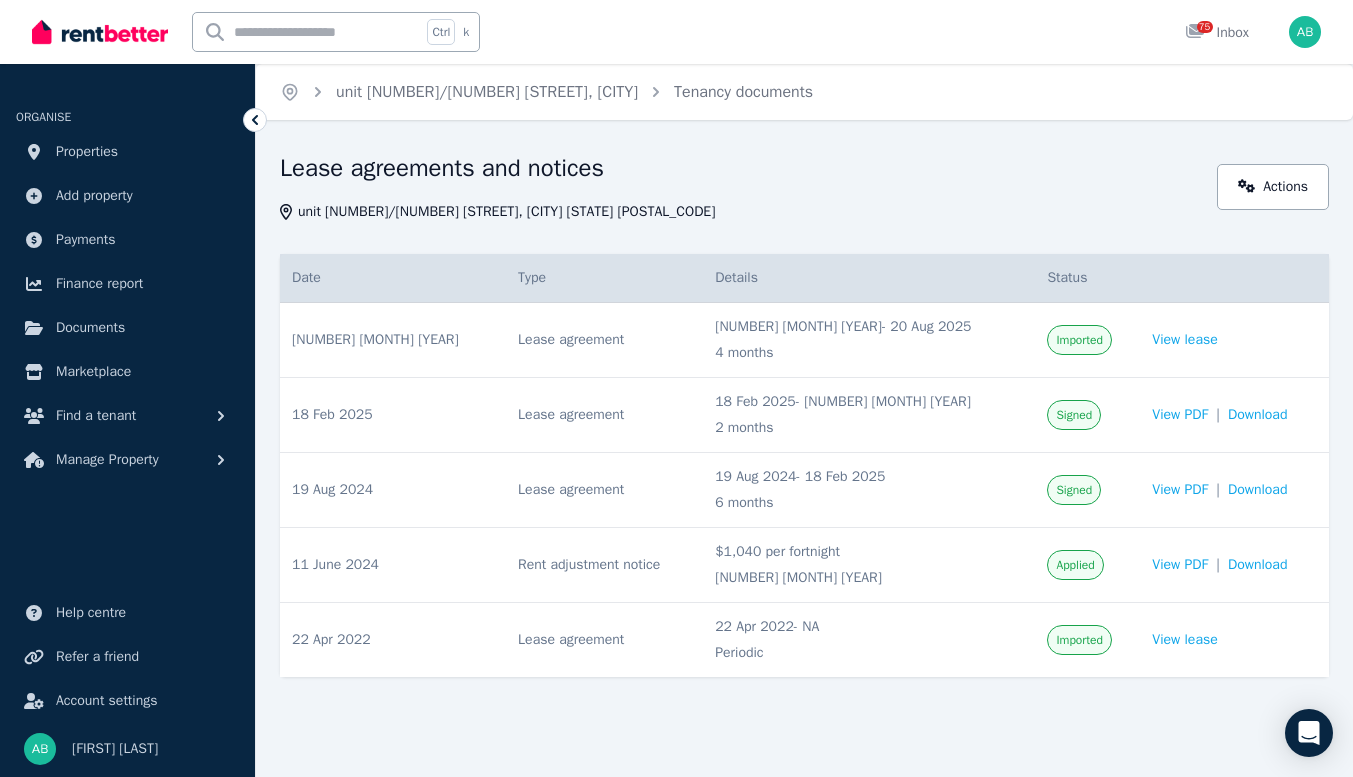 scroll, scrollTop: 158, scrollLeft: 0, axis: vertical 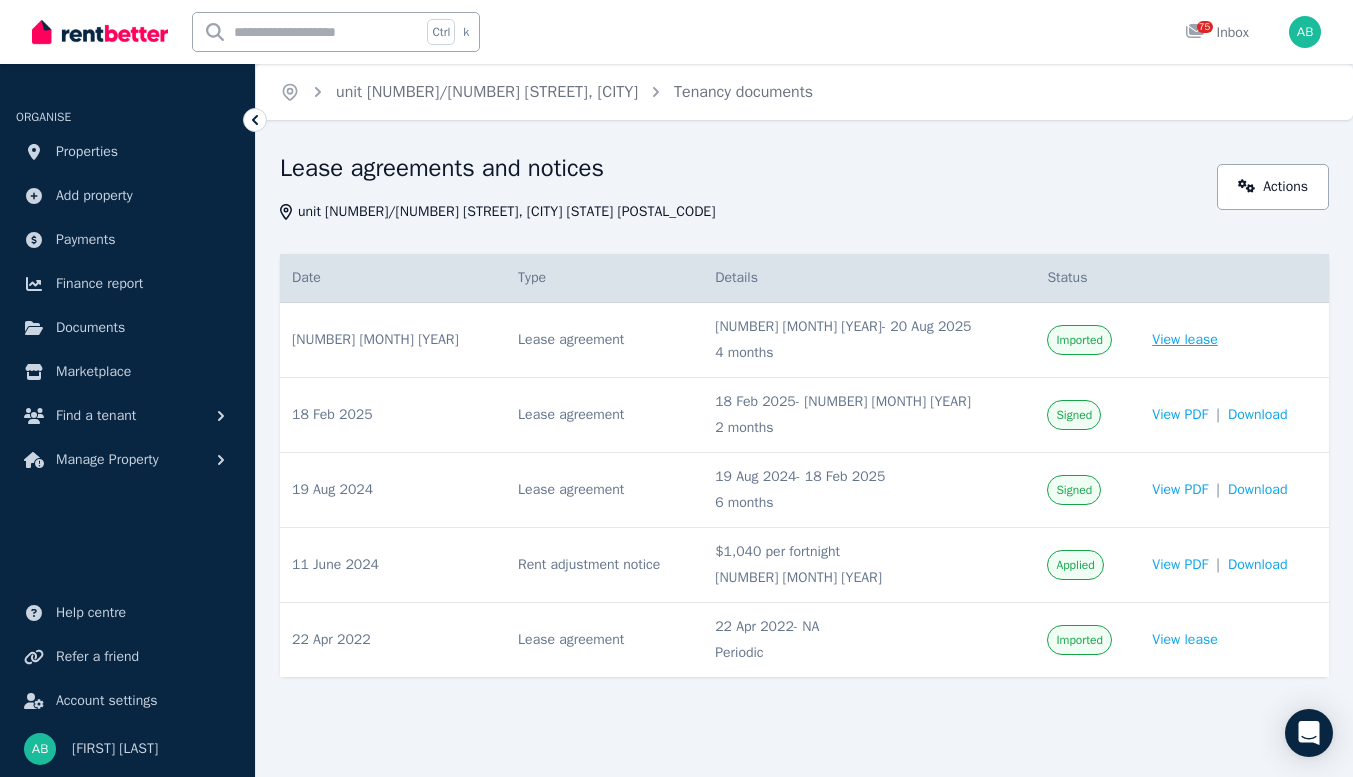 click on "View lease" at bounding box center (1184, 340) 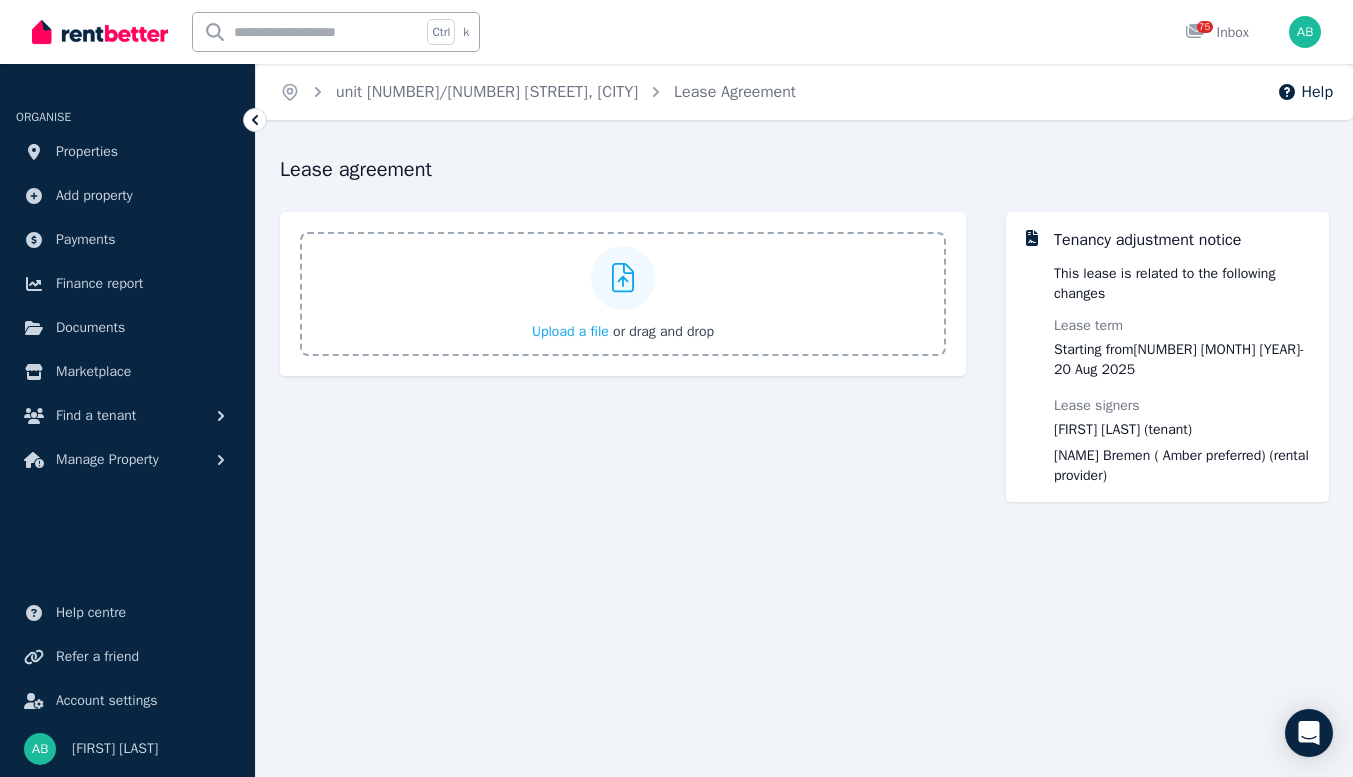 scroll, scrollTop: 0, scrollLeft: 0, axis: both 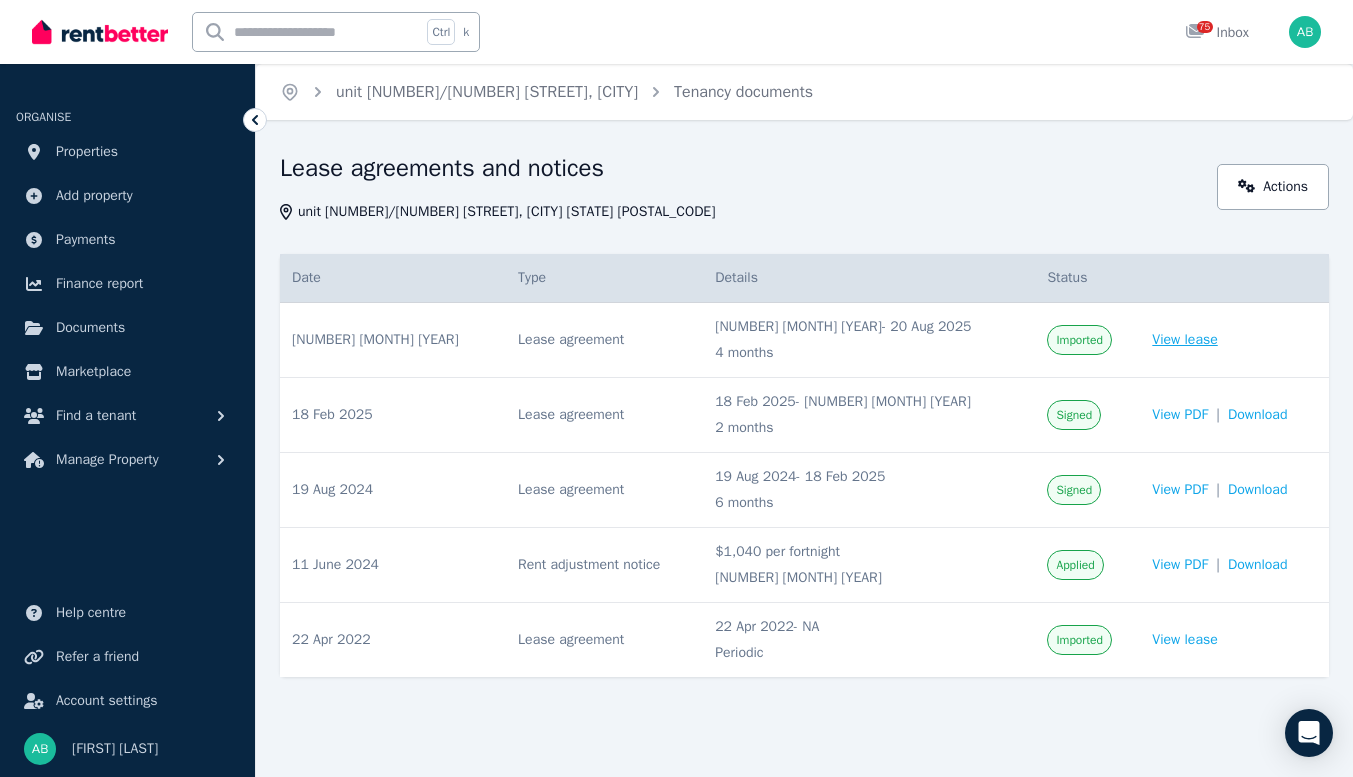 click on "View lease" at bounding box center (1184, 340) 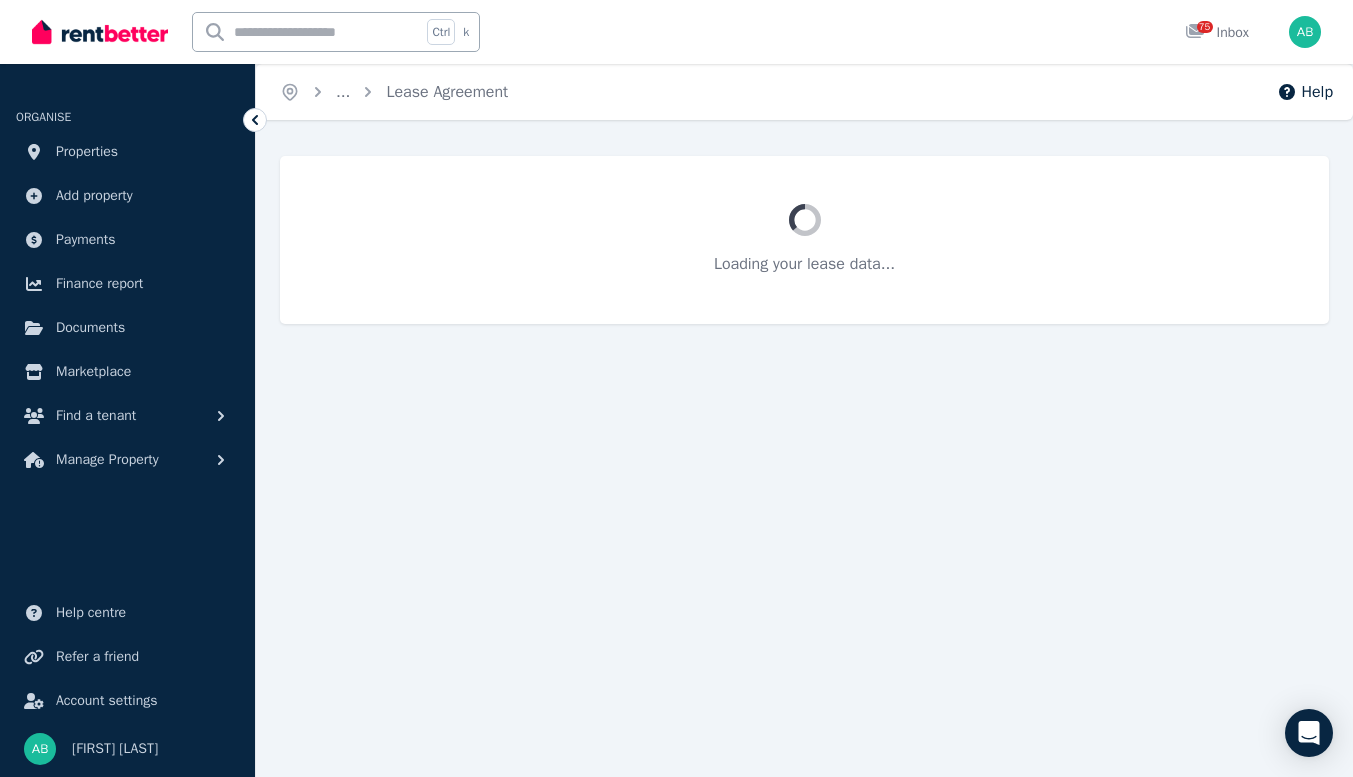 scroll, scrollTop: 0, scrollLeft: 0, axis: both 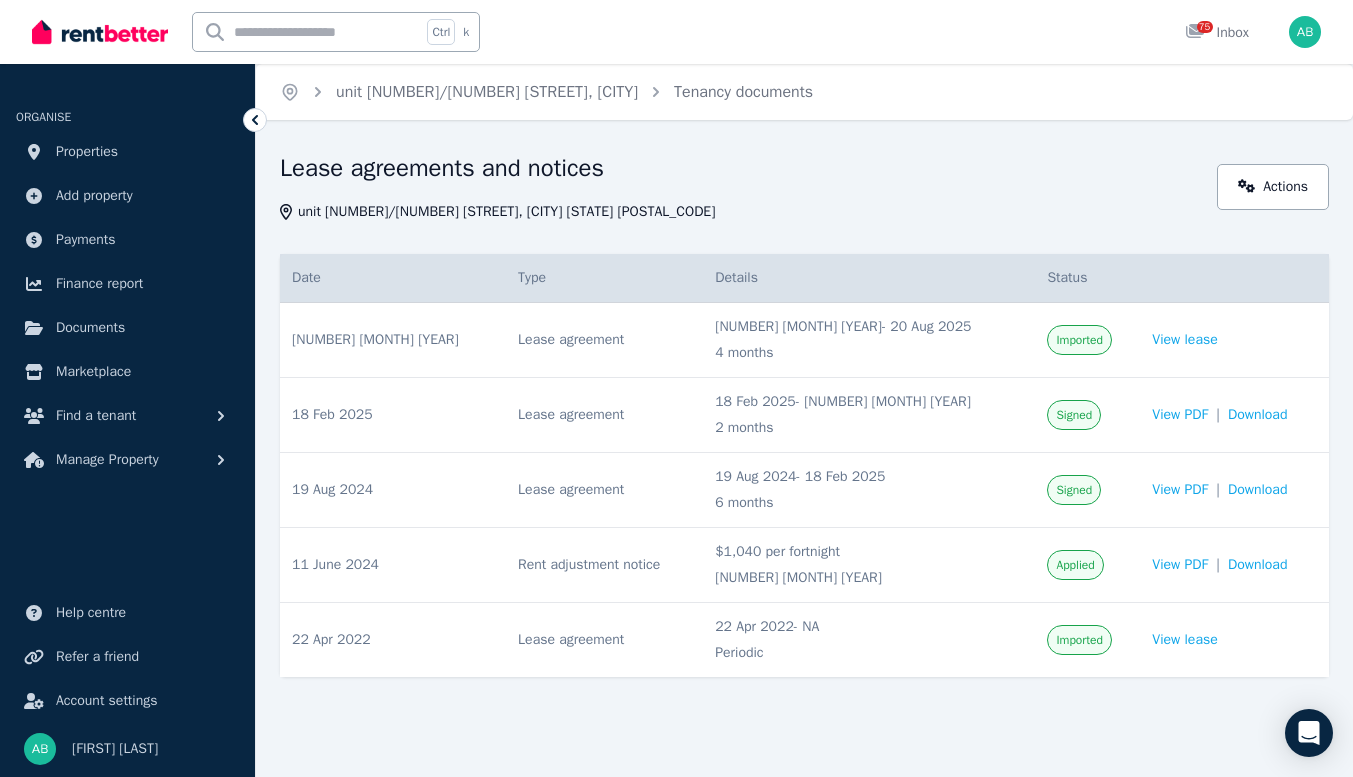 click on "Imported" at bounding box center (1079, 340) 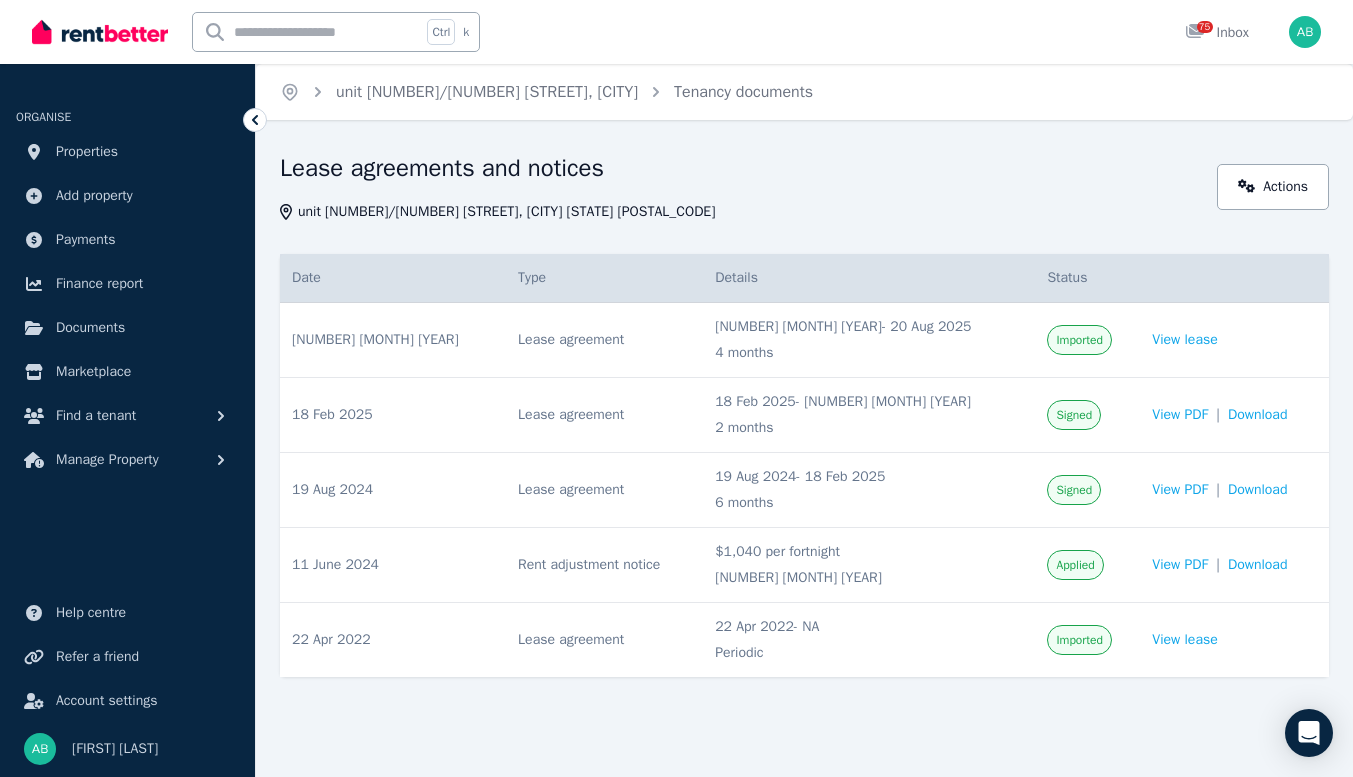 scroll, scrollTop: 0, scrollLeft: 0, axis: both 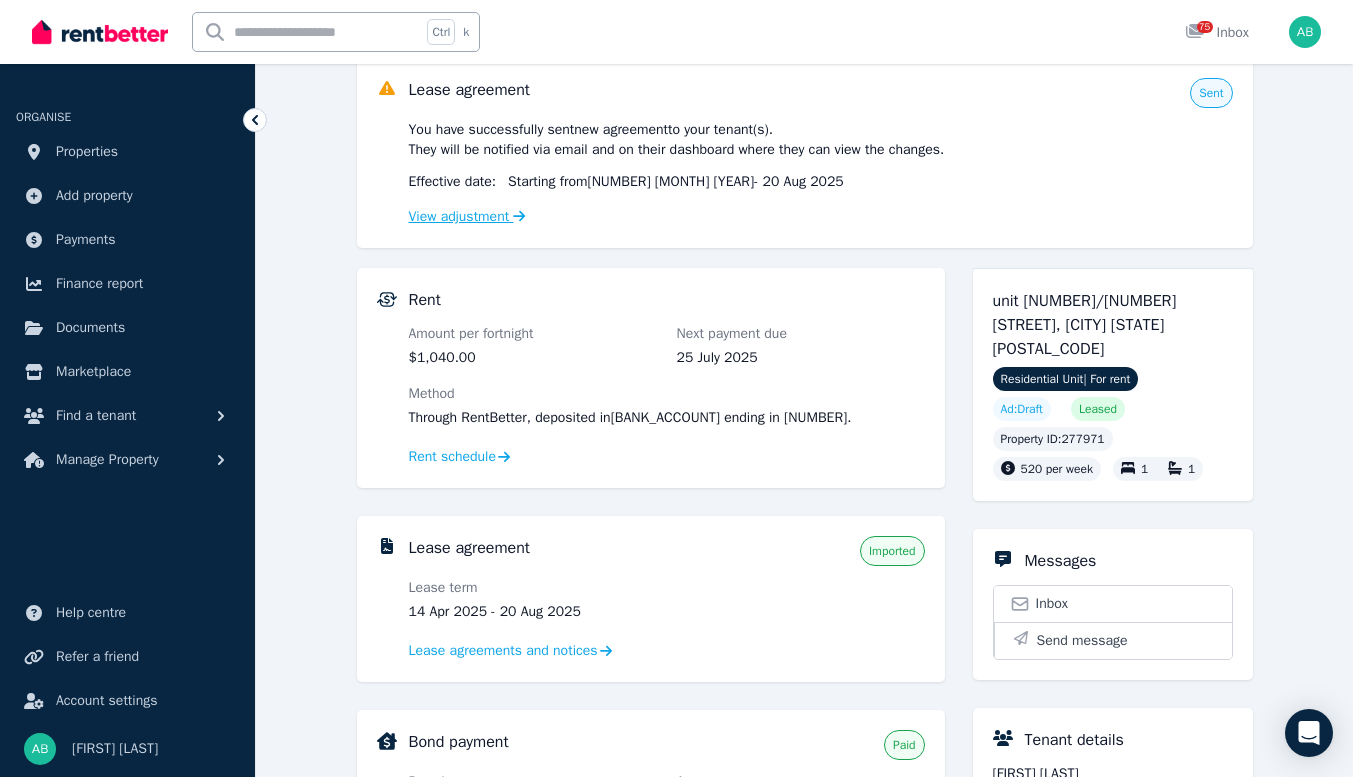 click on "View adjustment" at bounding box center (467, 216) 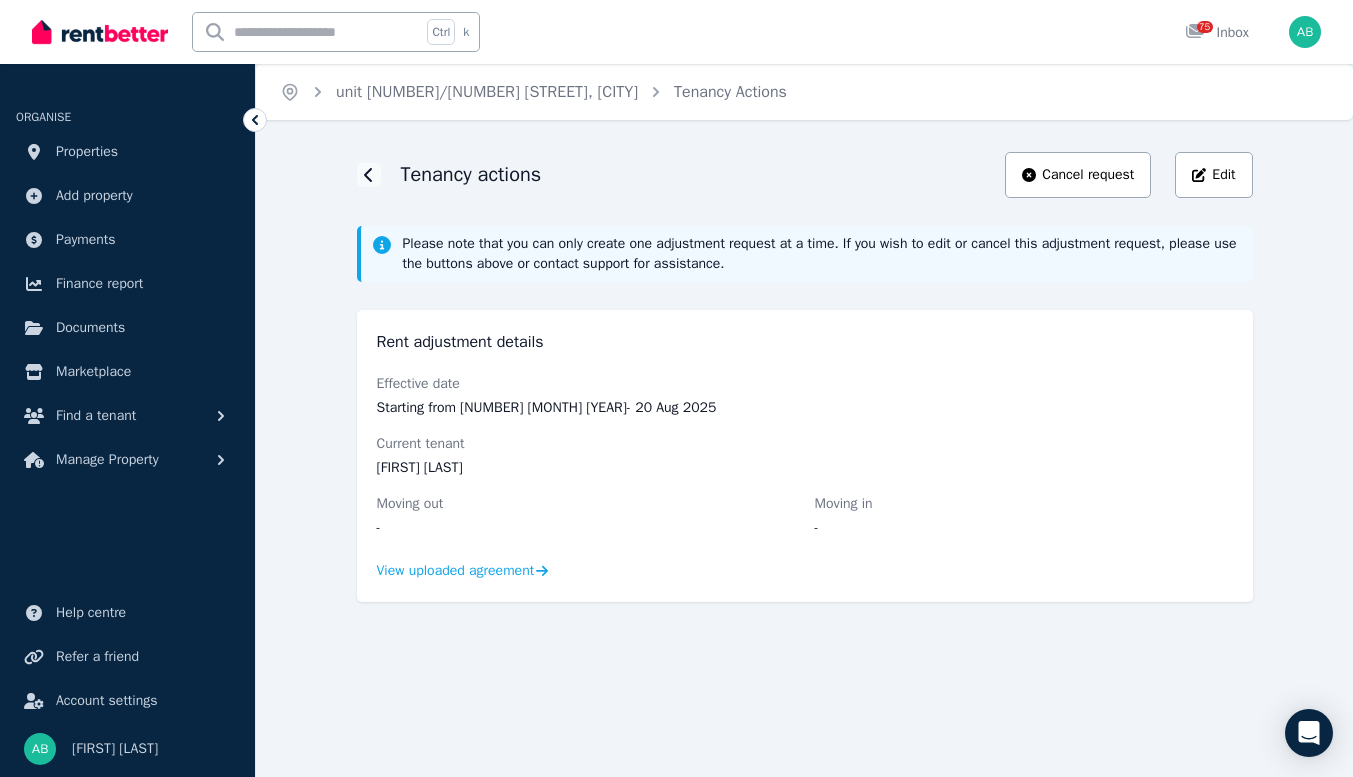 scroll, scrollTop: 20, scrollLeft: 0, axis: vertical 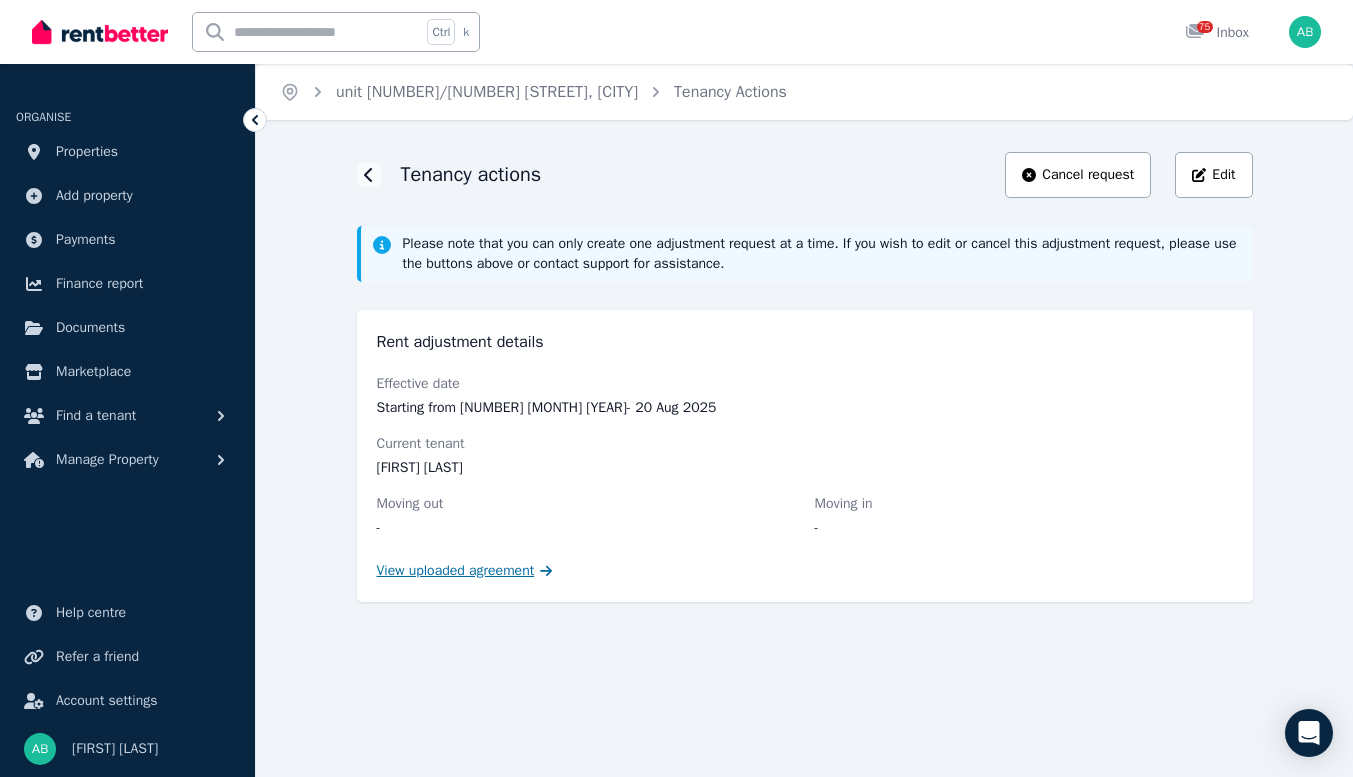 click on "View uploaded agreement" at bounding box center (456, 571) 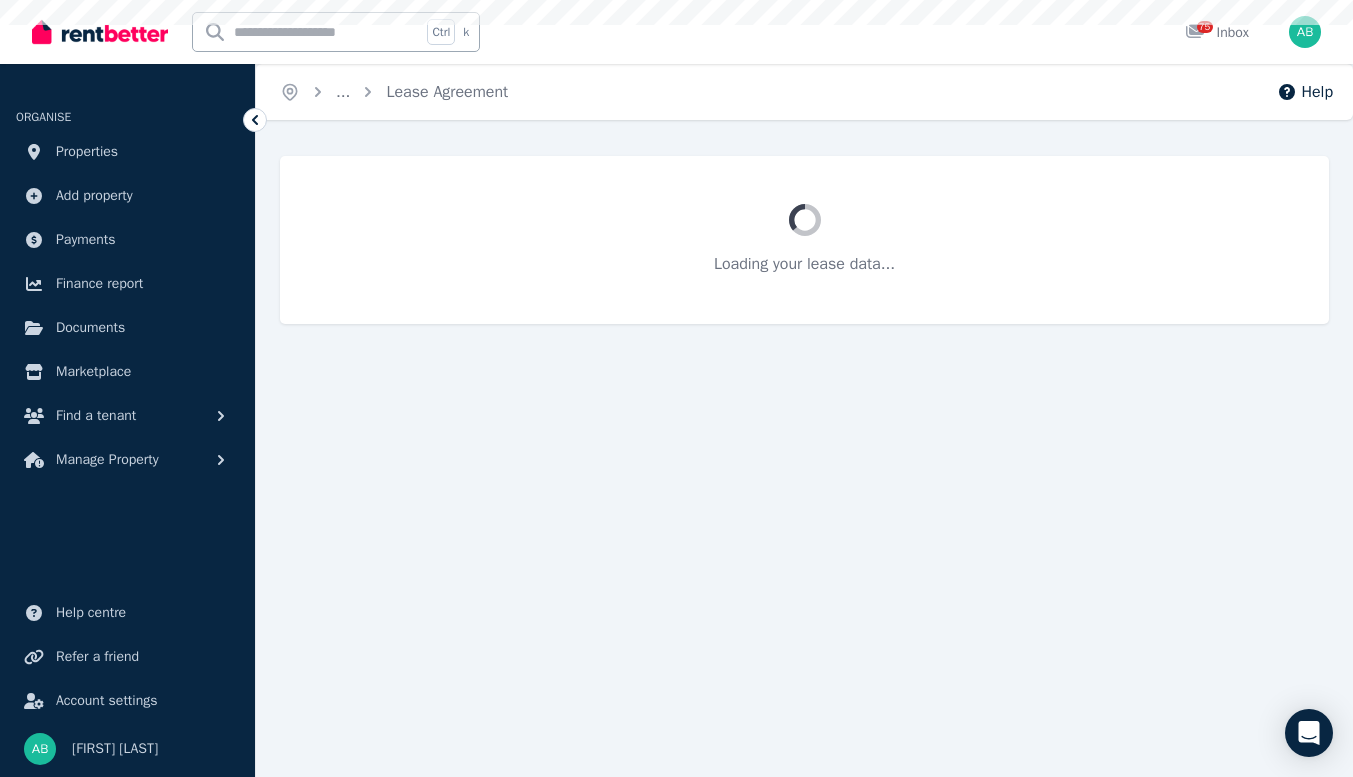 scroll, scrollTop: 0, scrollLeft: 0, axis: both 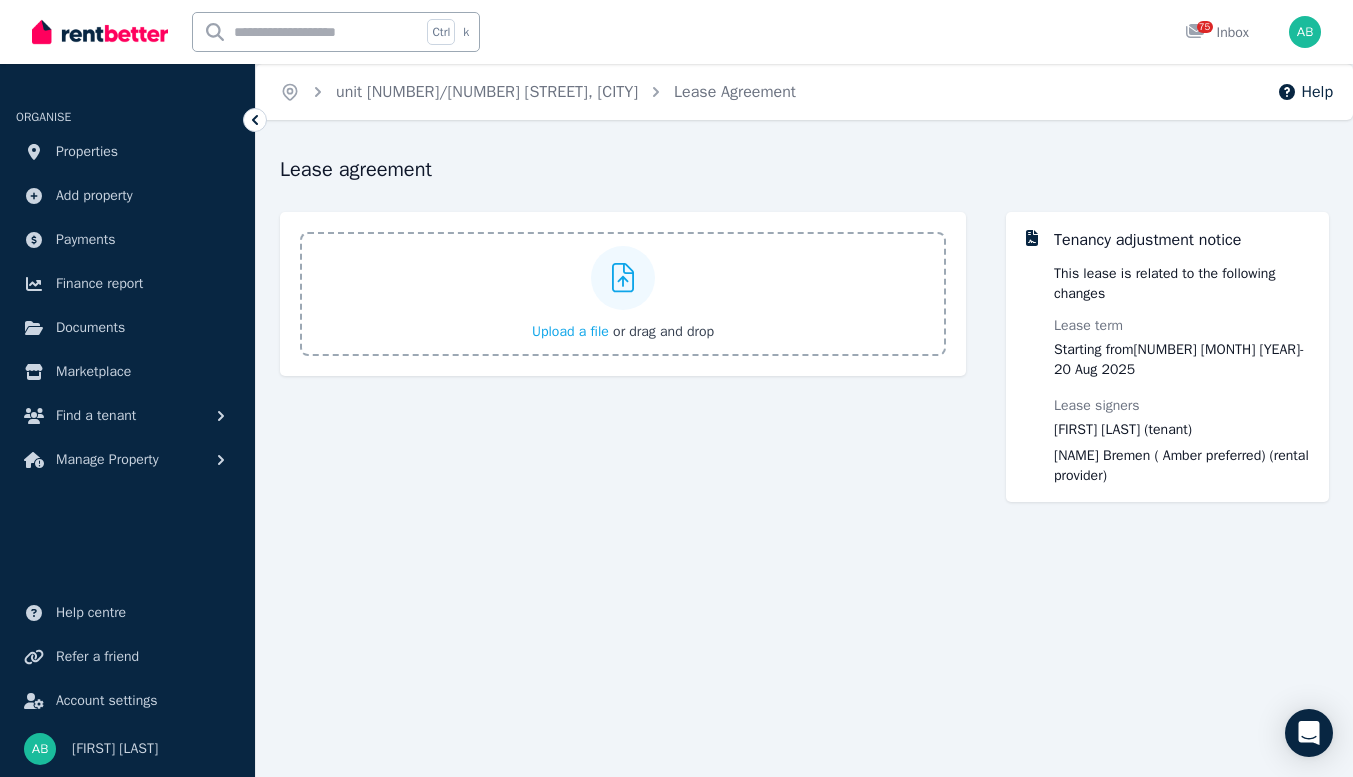 click 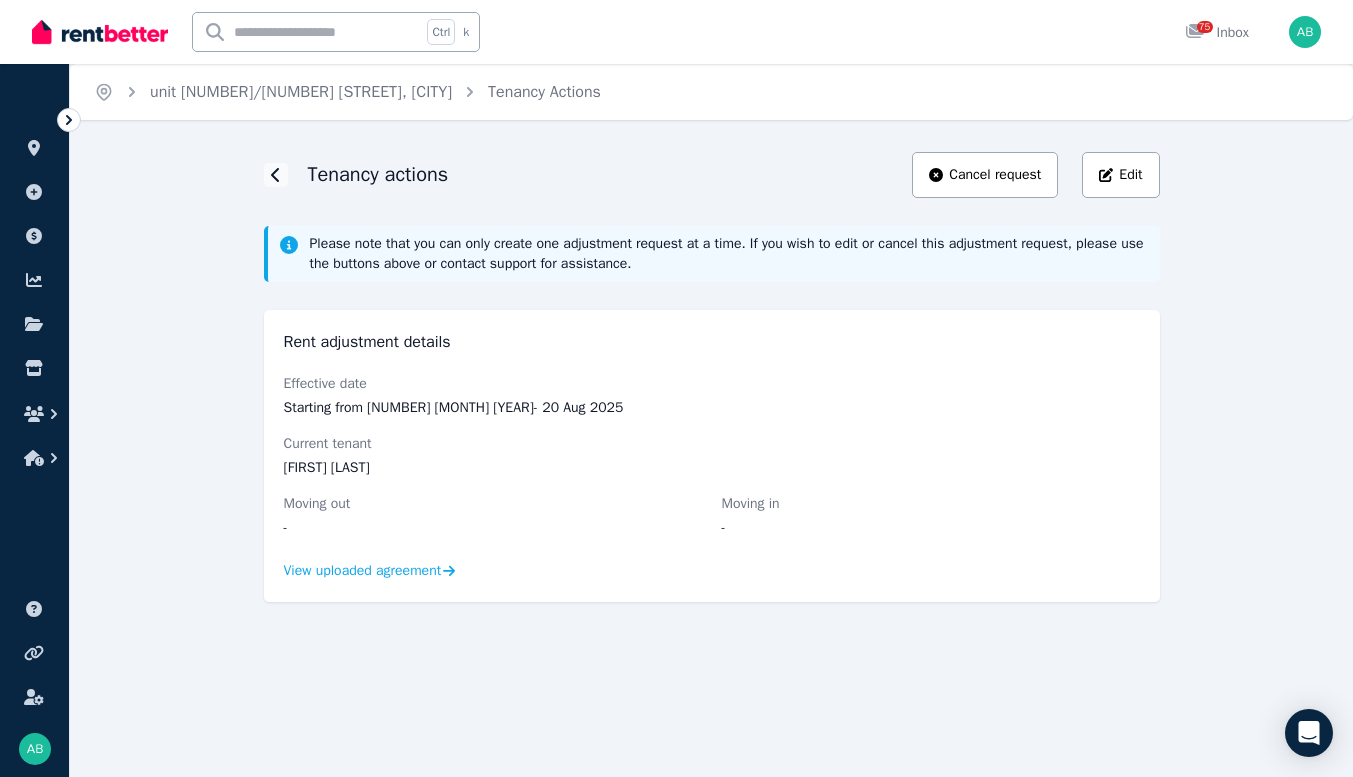scroll, scrollTop: 20, scrollLeft: 0, axis: vertical 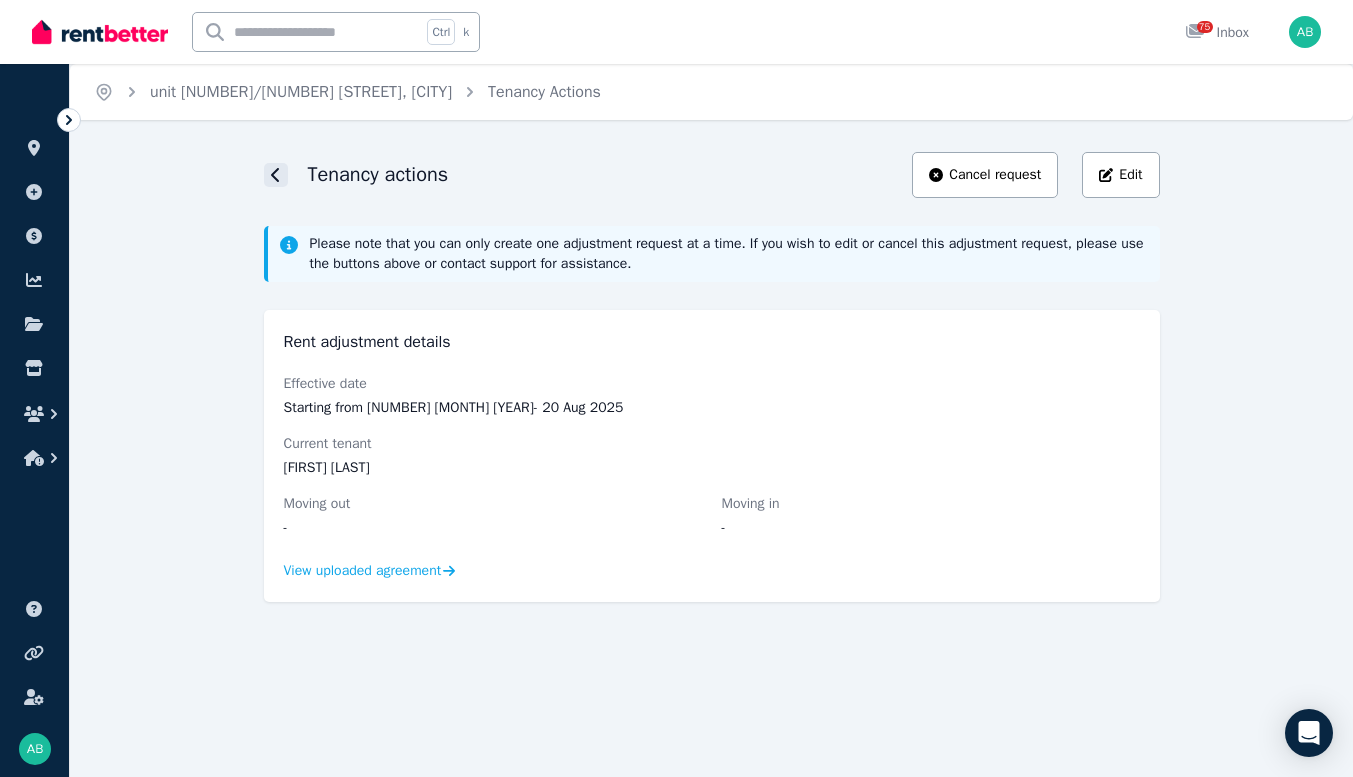 click 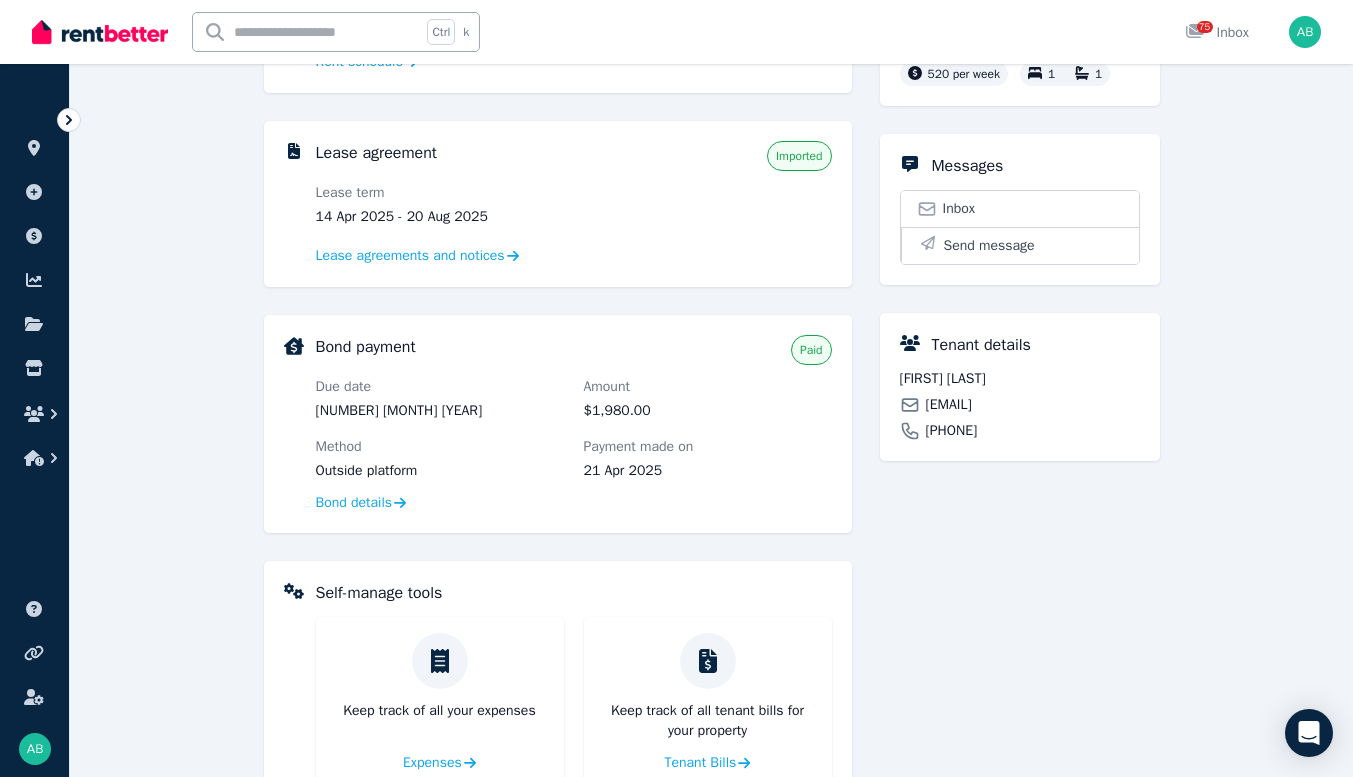 scroll, scrollTop: 600, scrollLeft: 0, axis: vertical 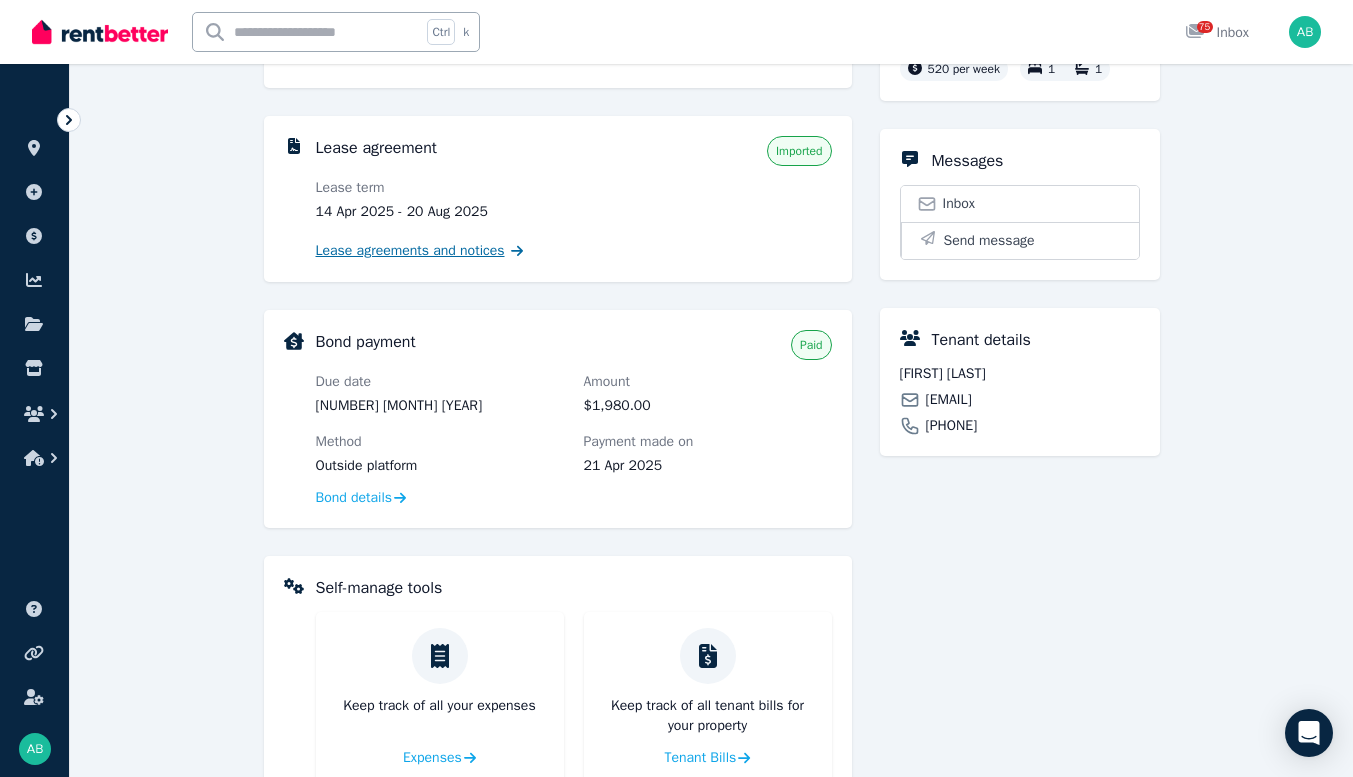 click on "Lease agreements and notices" at bounding box center (410, 251) 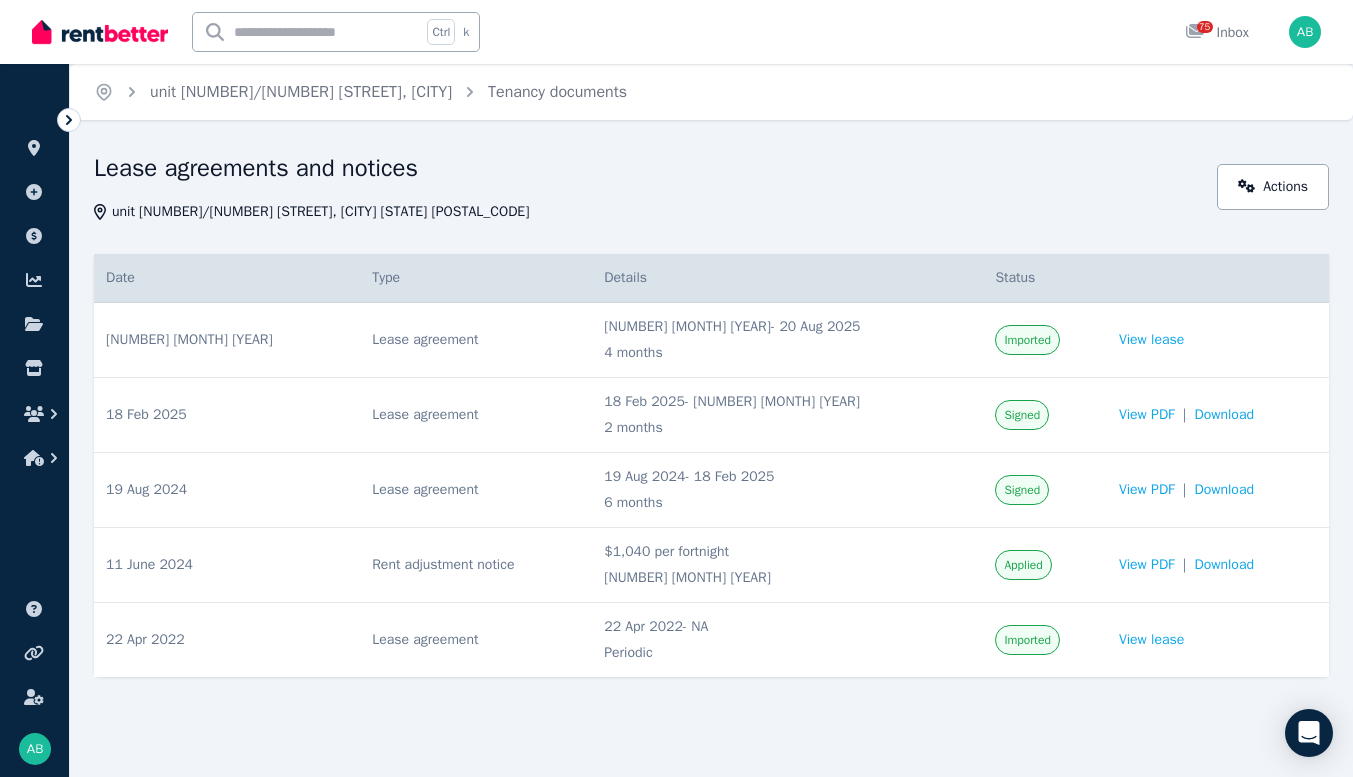 scroll, scrollTop: 0, scrollLeft: 0, axis: both 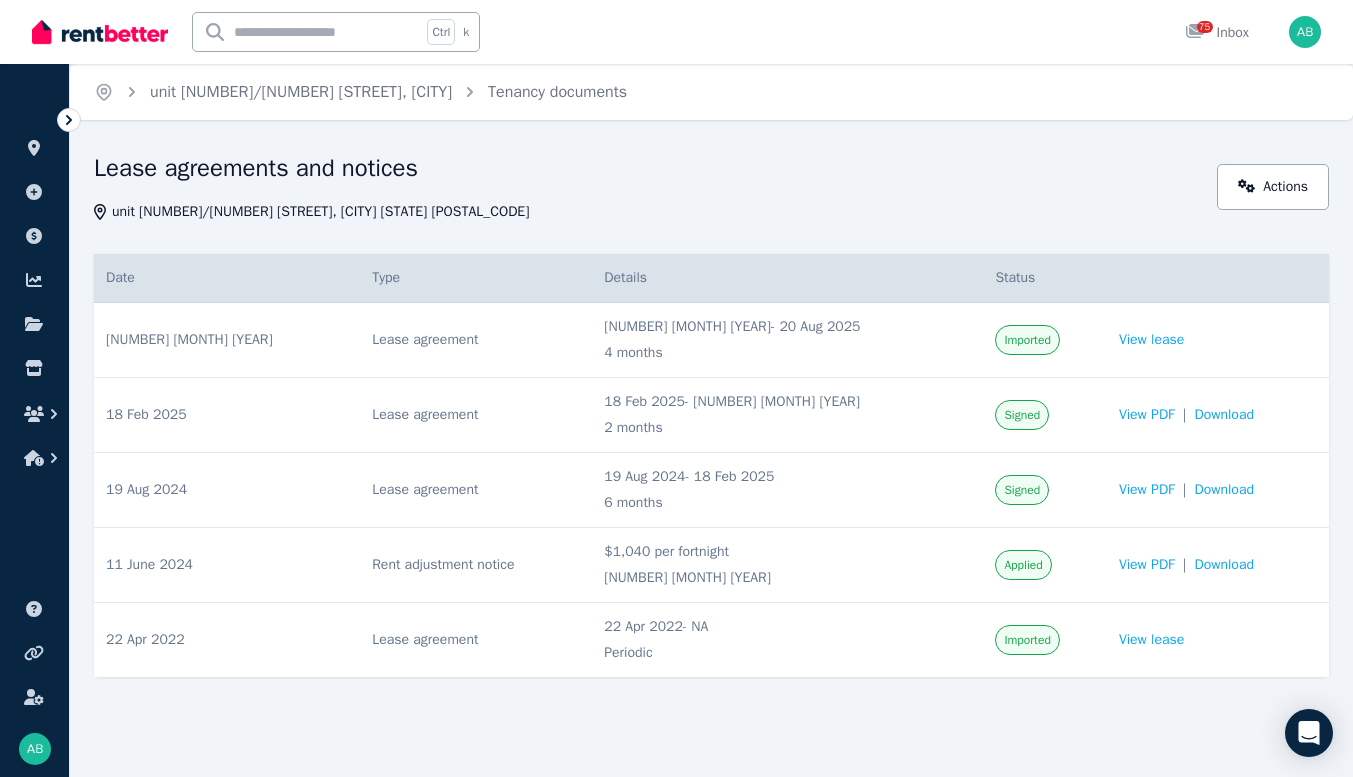 click on "Imported" at bounding box center [1027, 340] 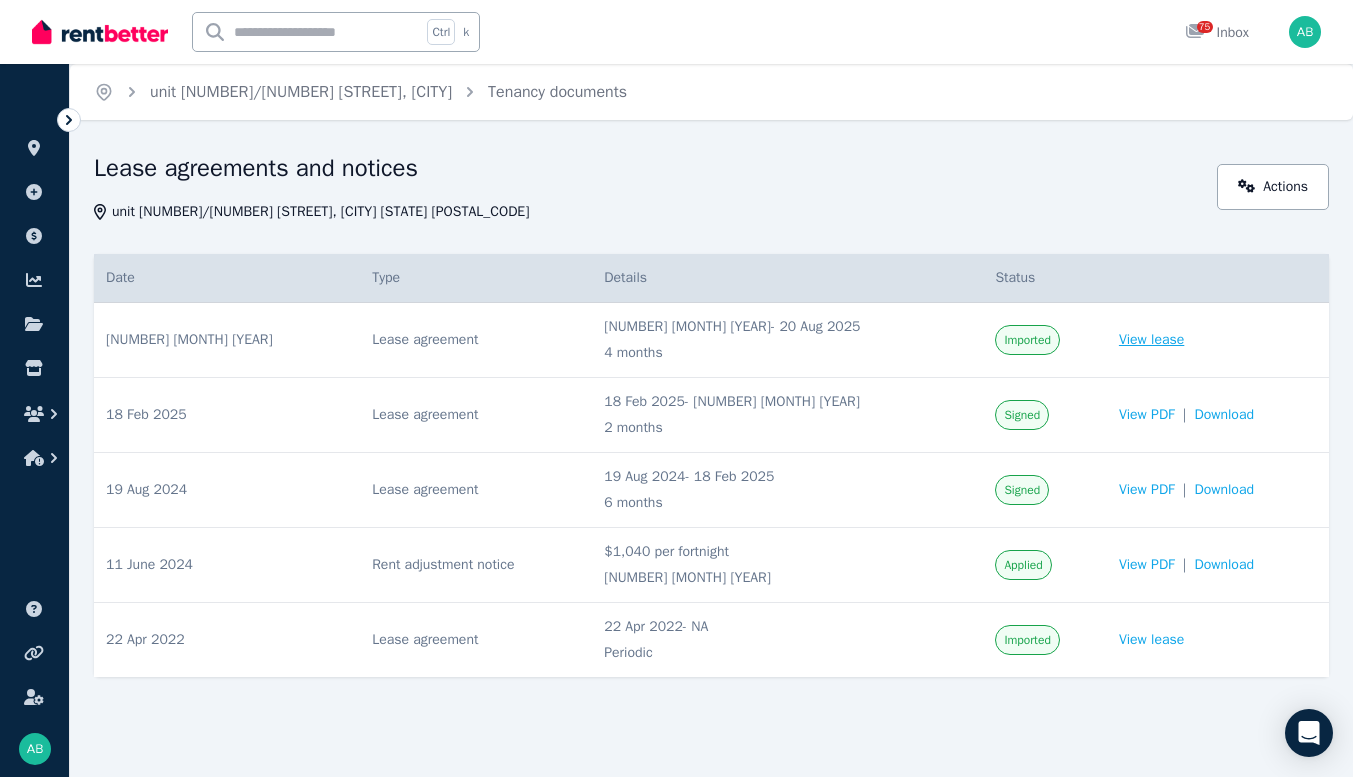 click on "View lease" at bounding box center (1151, 340) 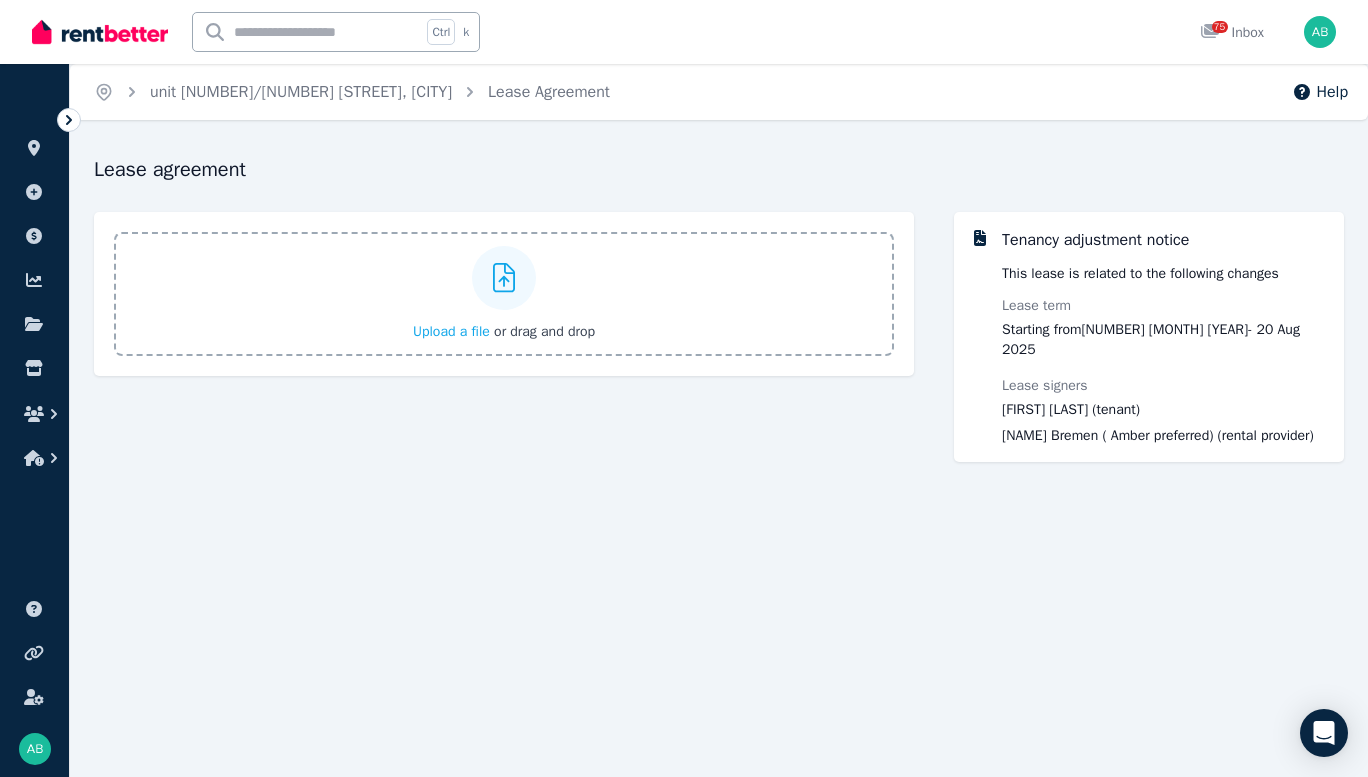 click on "Upload a file" at bounding box center (451, 331) 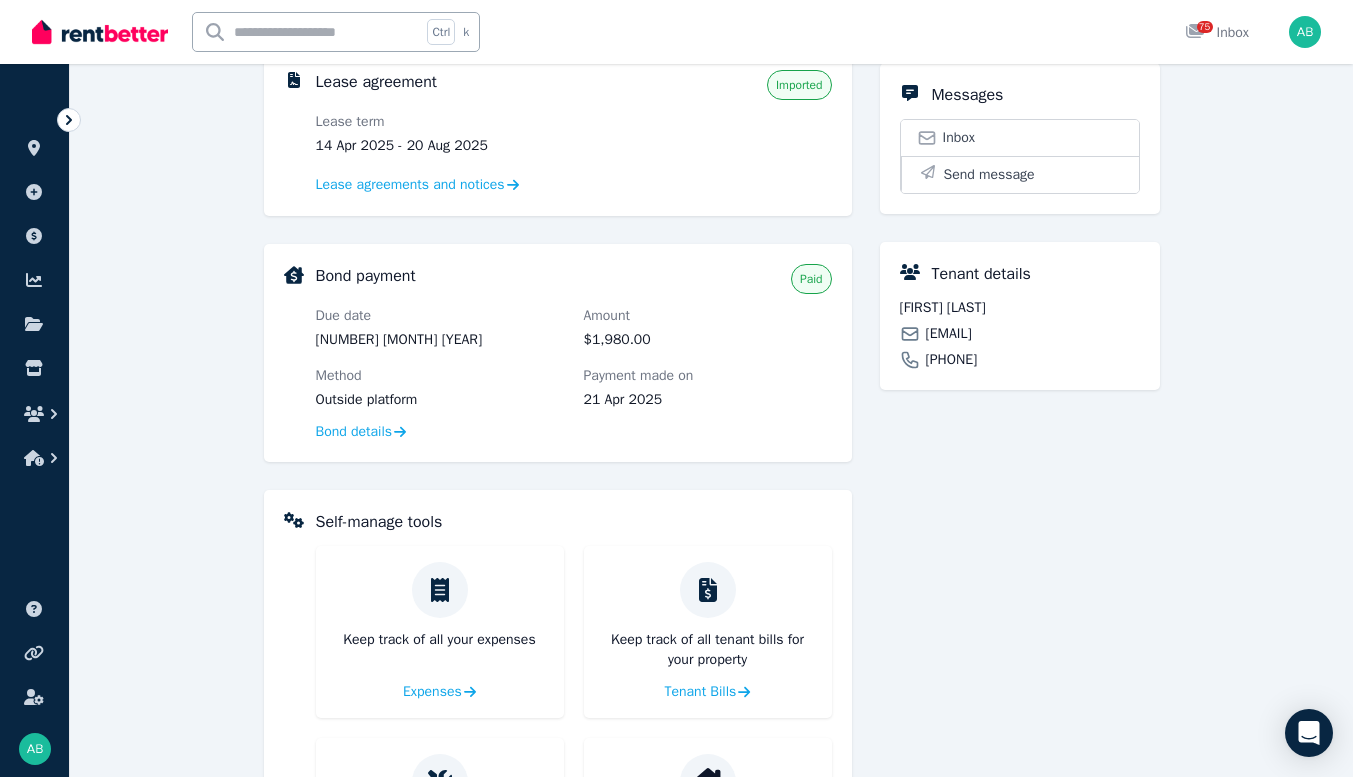 scroll, scrollTop: 686, scrollLeft: 0, axis: vertical 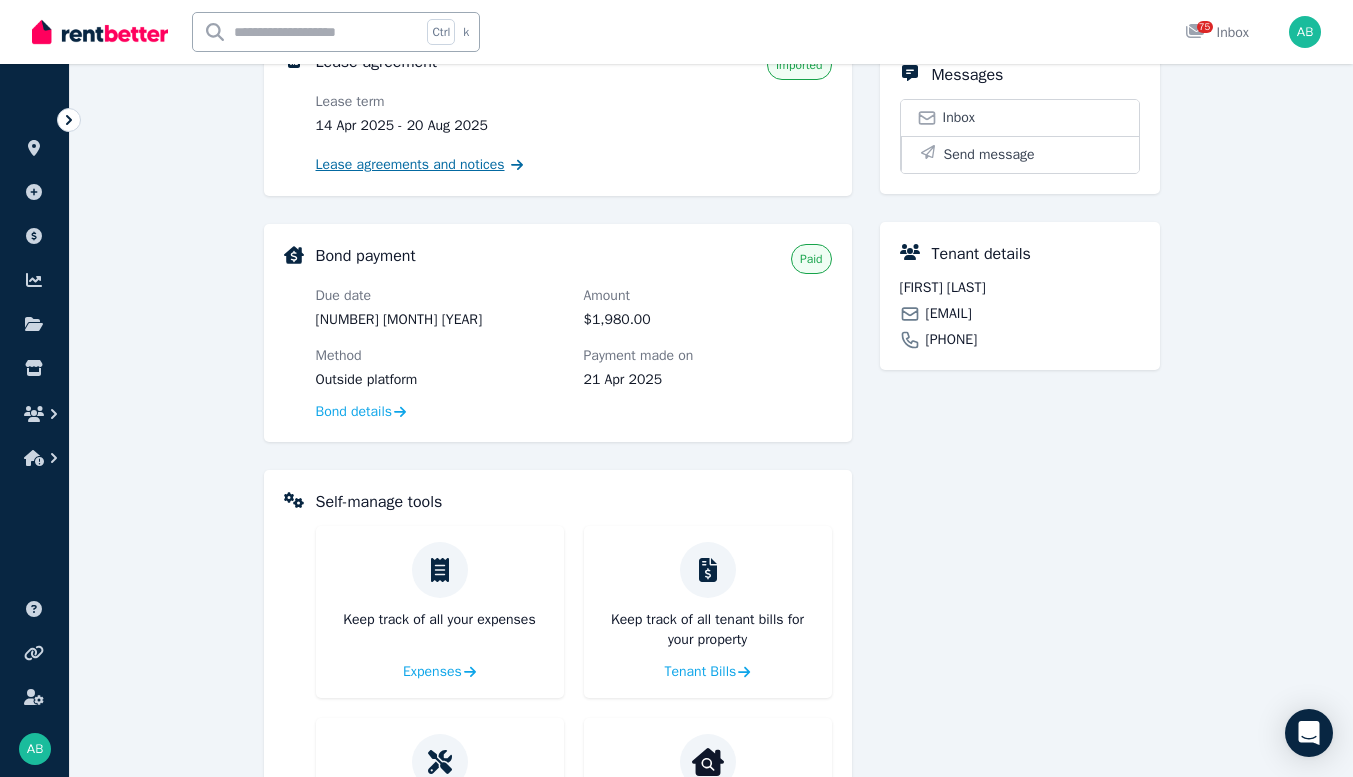 click on "Lease agreements and notices" at bounding box center (410, 165) 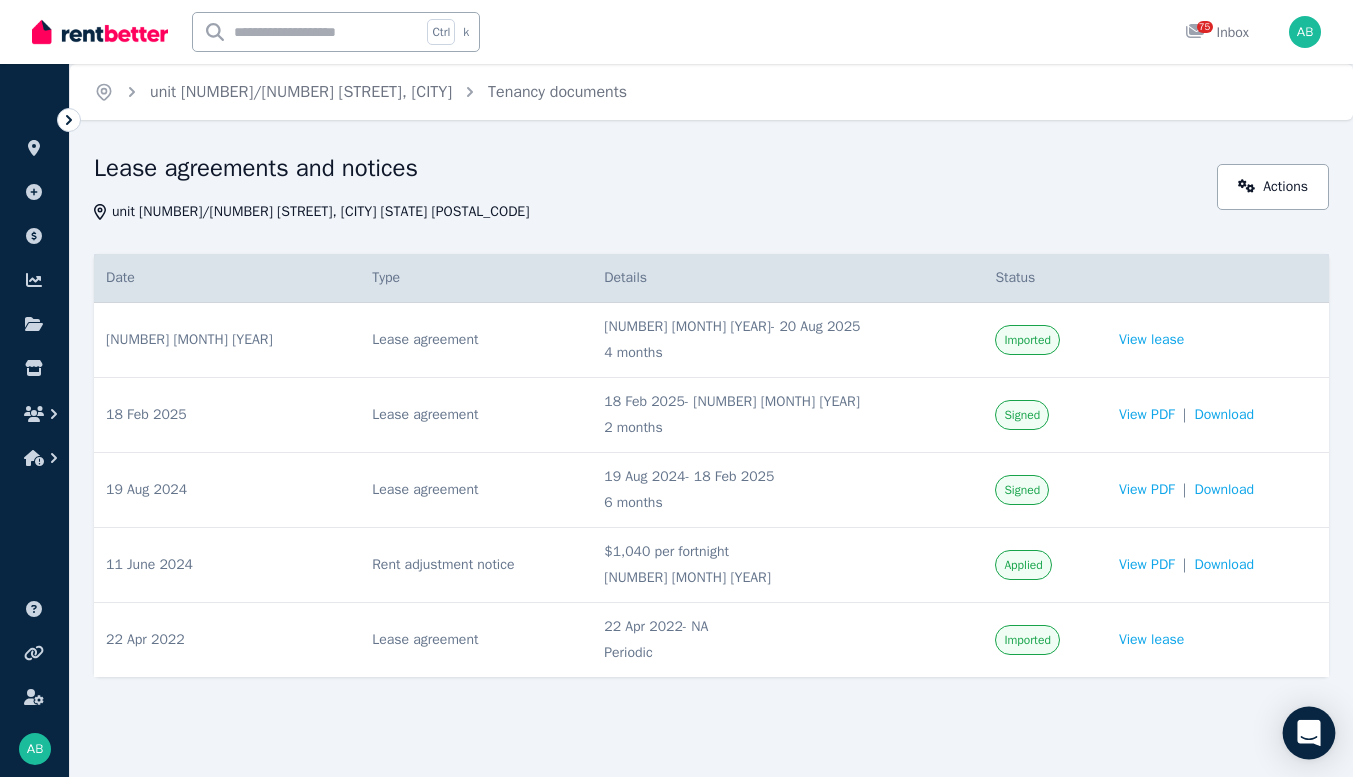 drag, startPoint x: 1314, startPoint y: 735, endPoint x: 1296, endPoint y: 724, distance: 21.095022 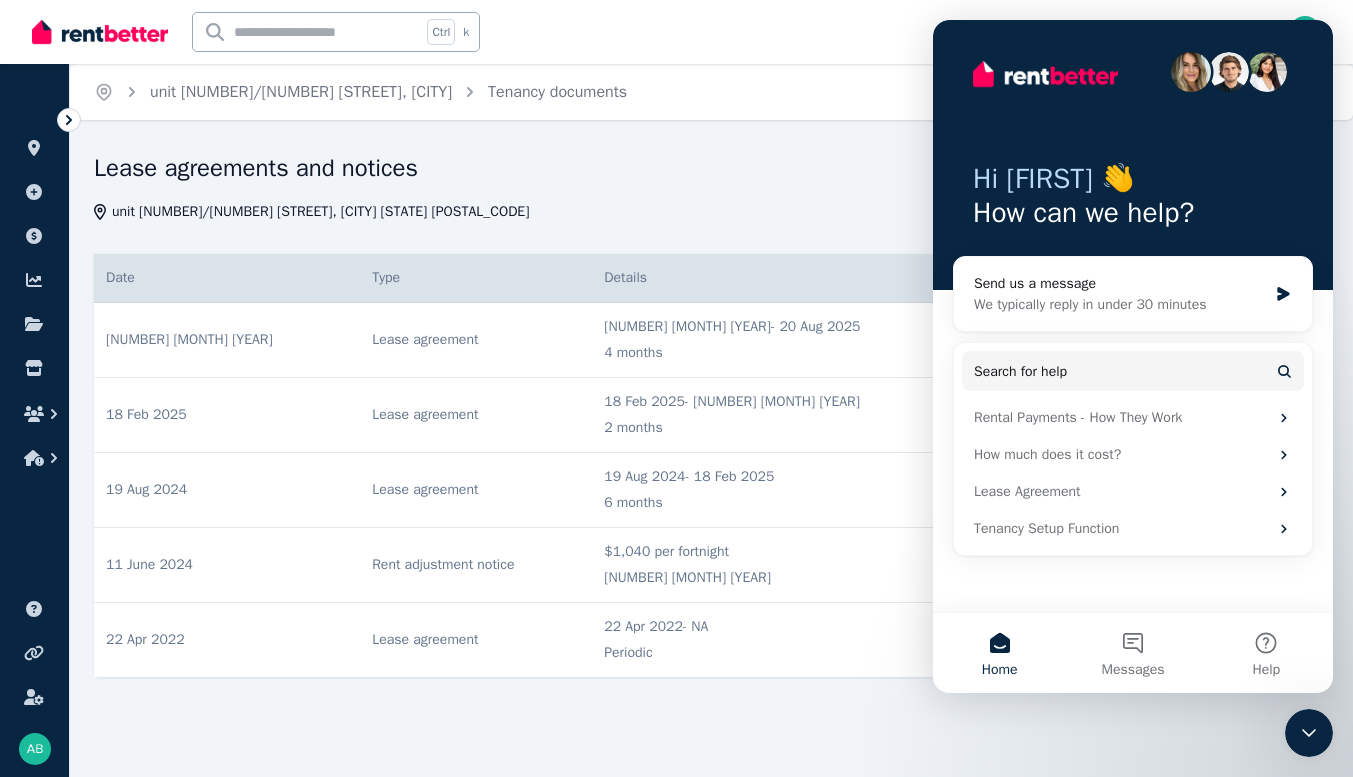 scroll, scrollTop: 0, scrollLeft: 0, axis: both 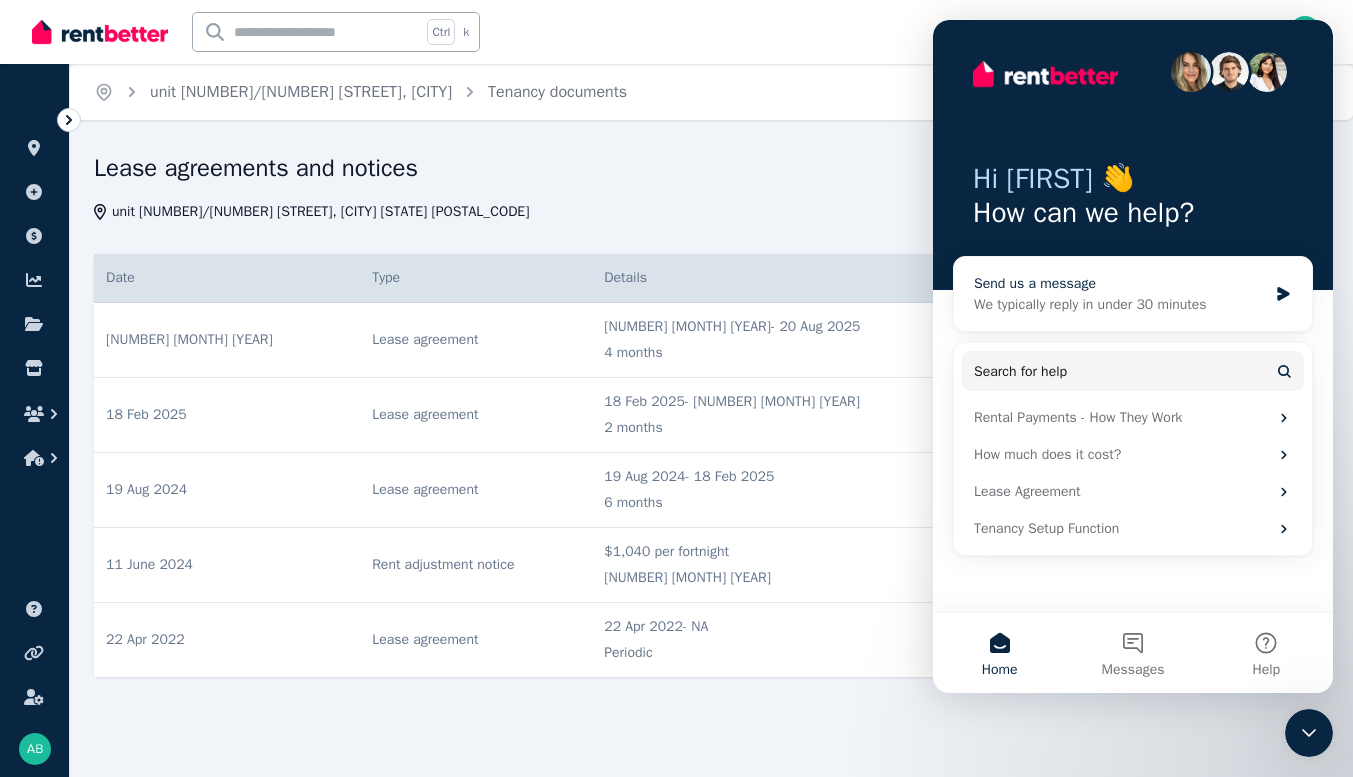 click 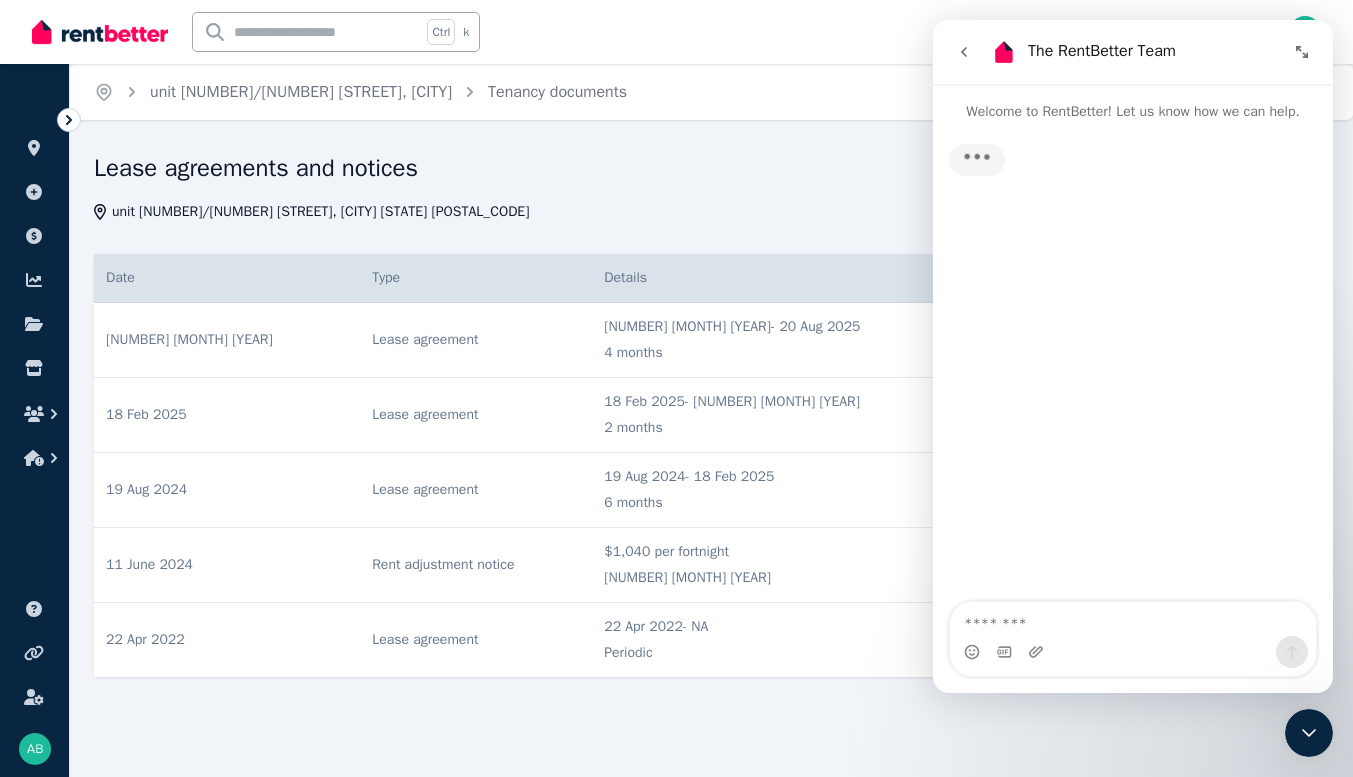 click at bounding box center (1133, 619) 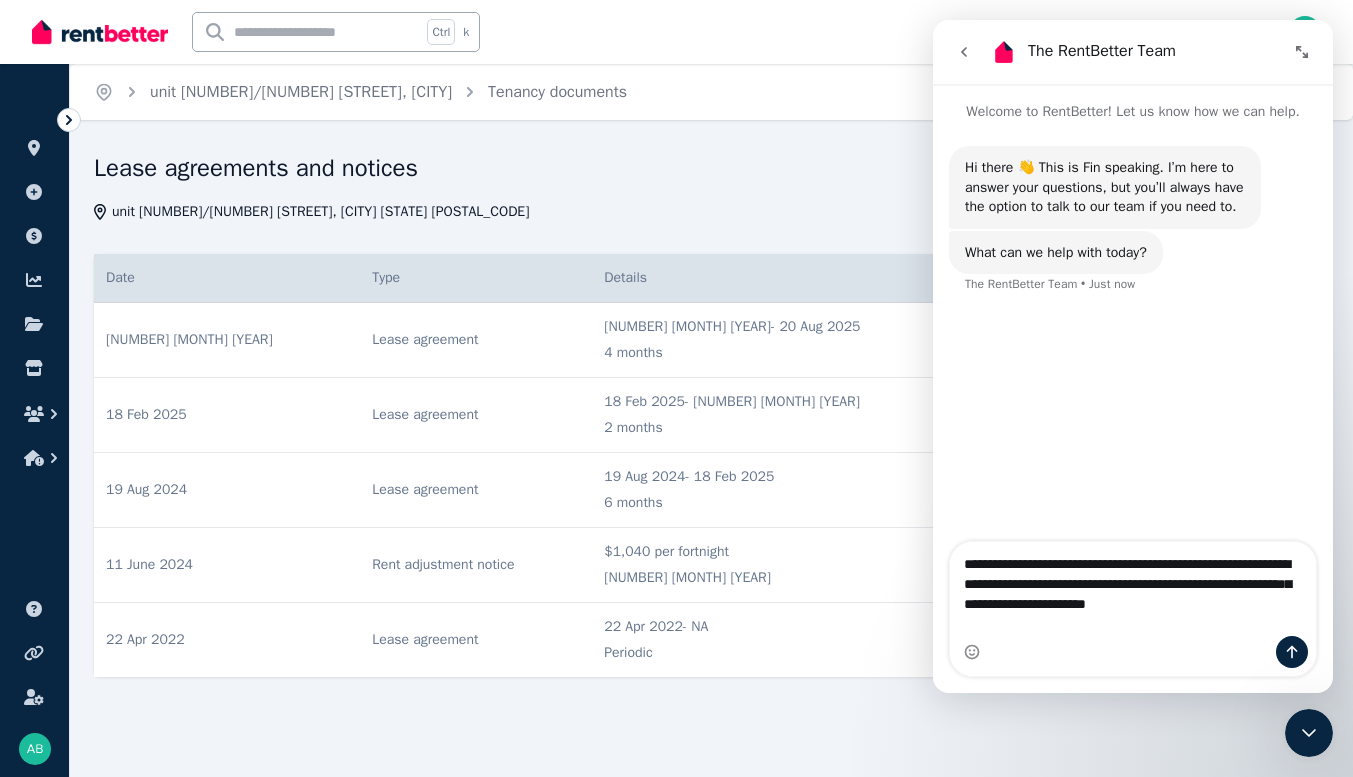 click on "**********" at bounding box center (1133, 579) 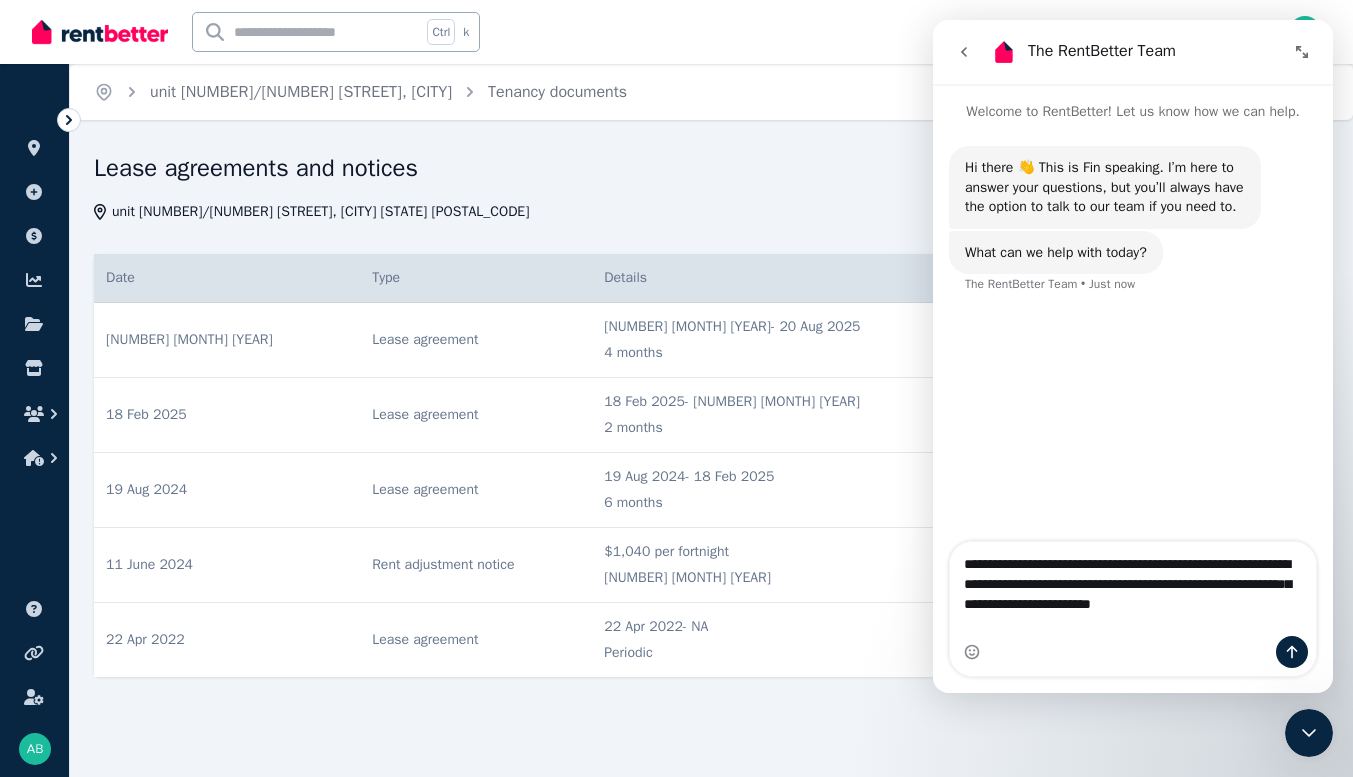 click on "**********" at bounding box center [1133, 579] 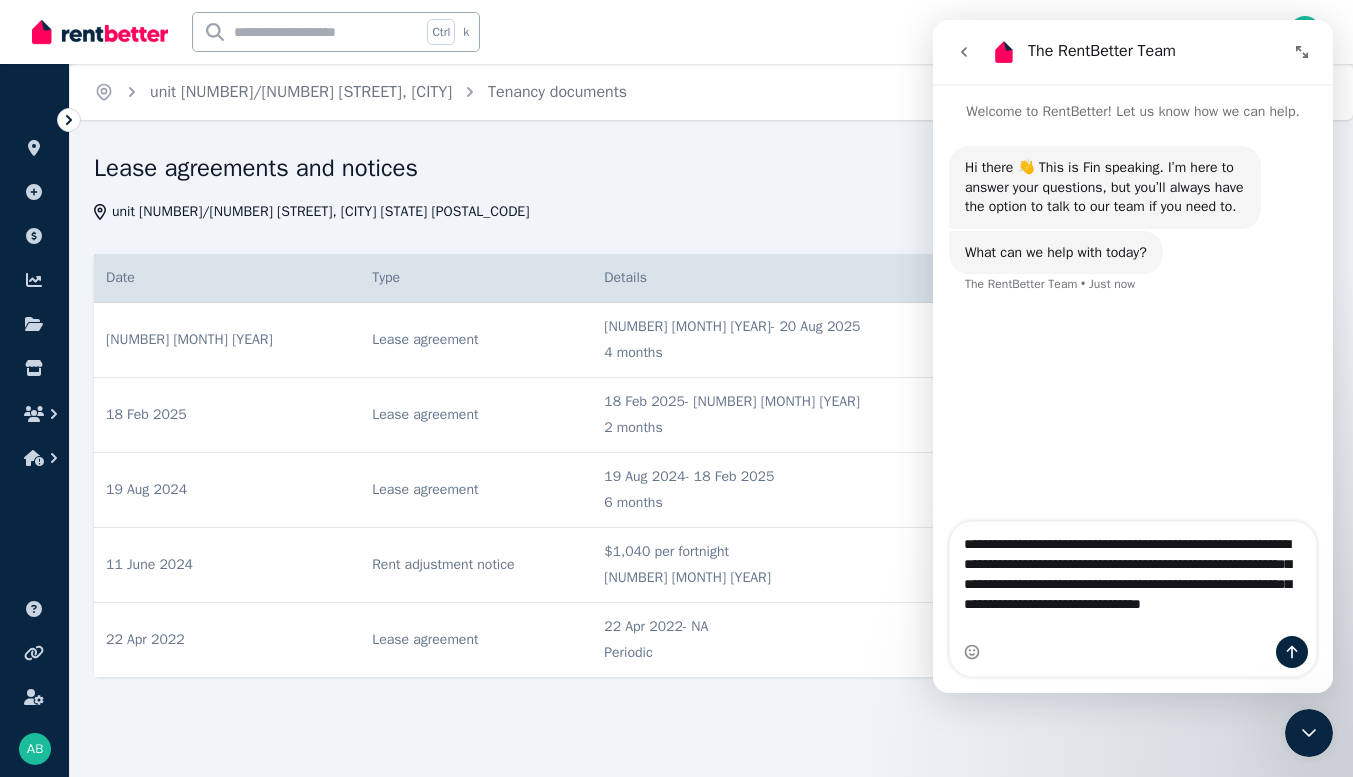type on "**********" 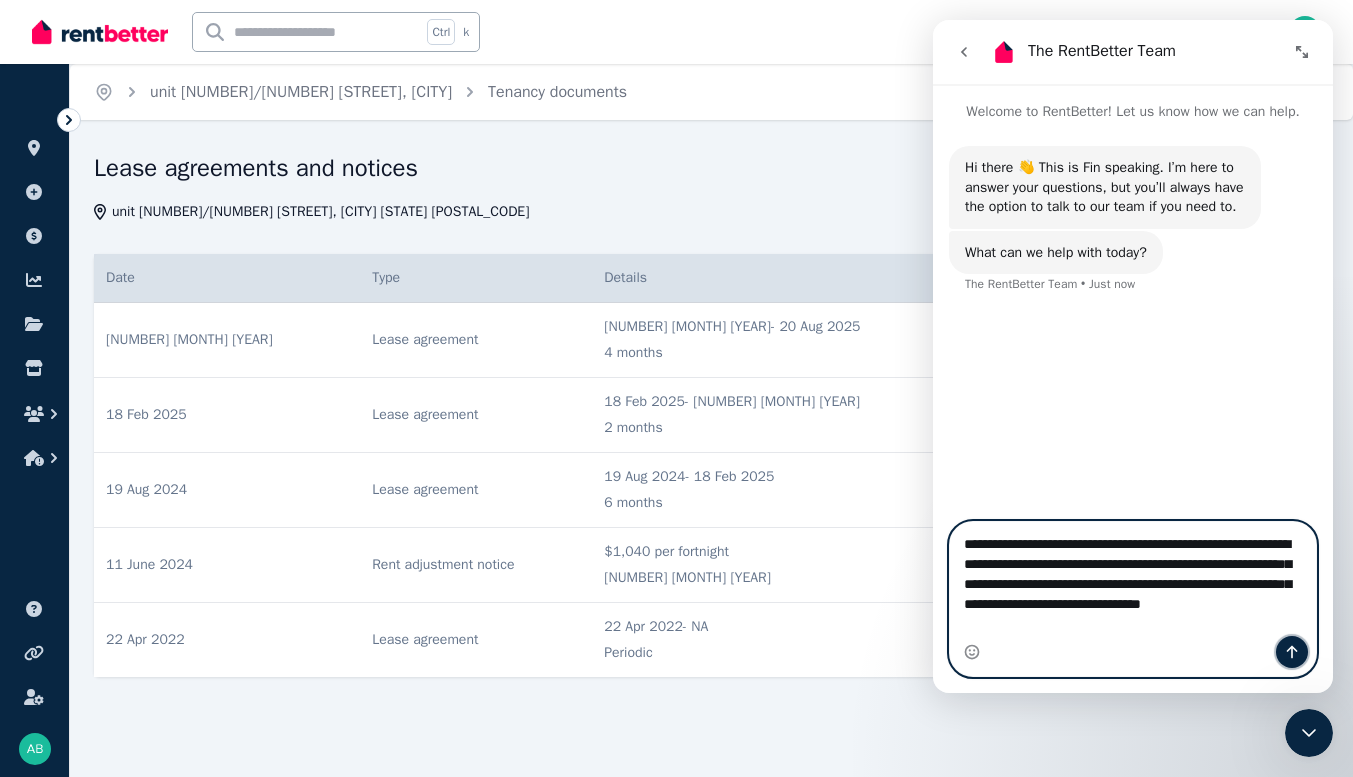 click 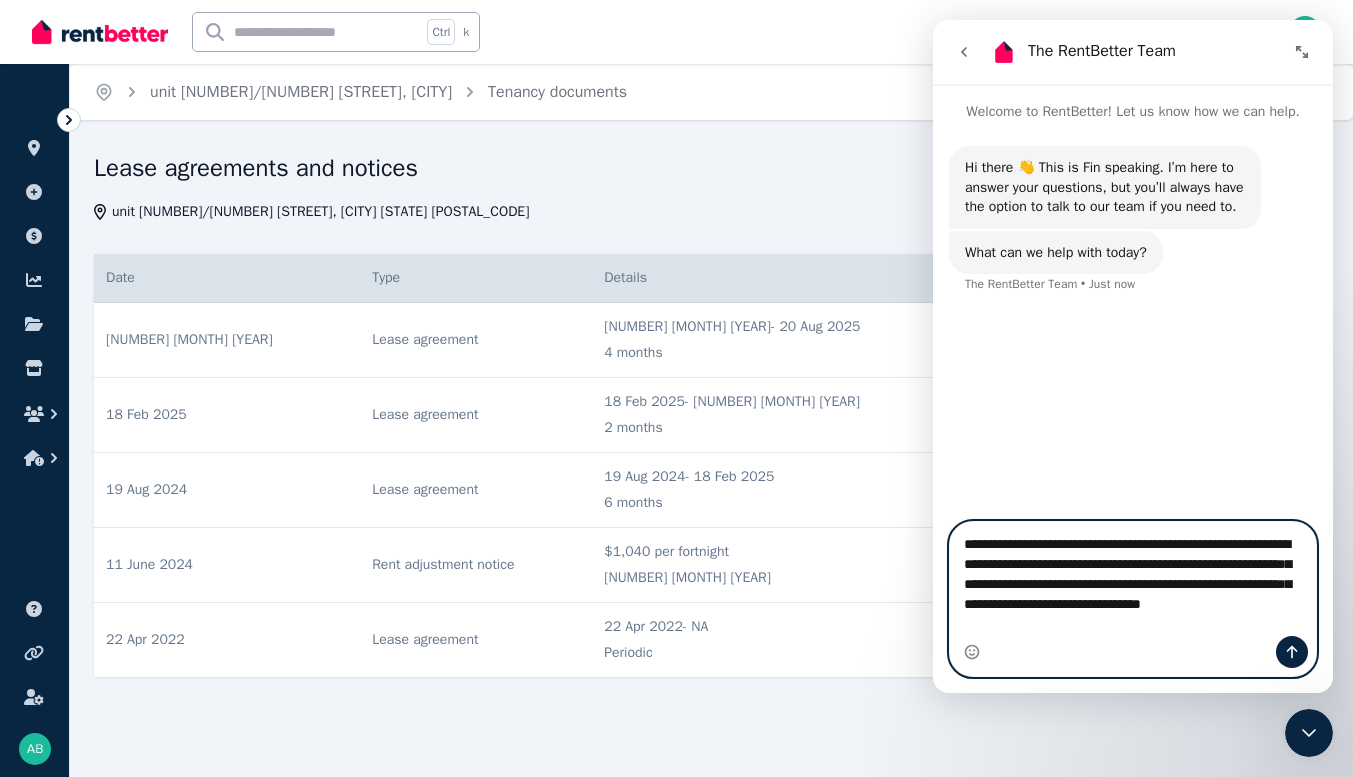 type 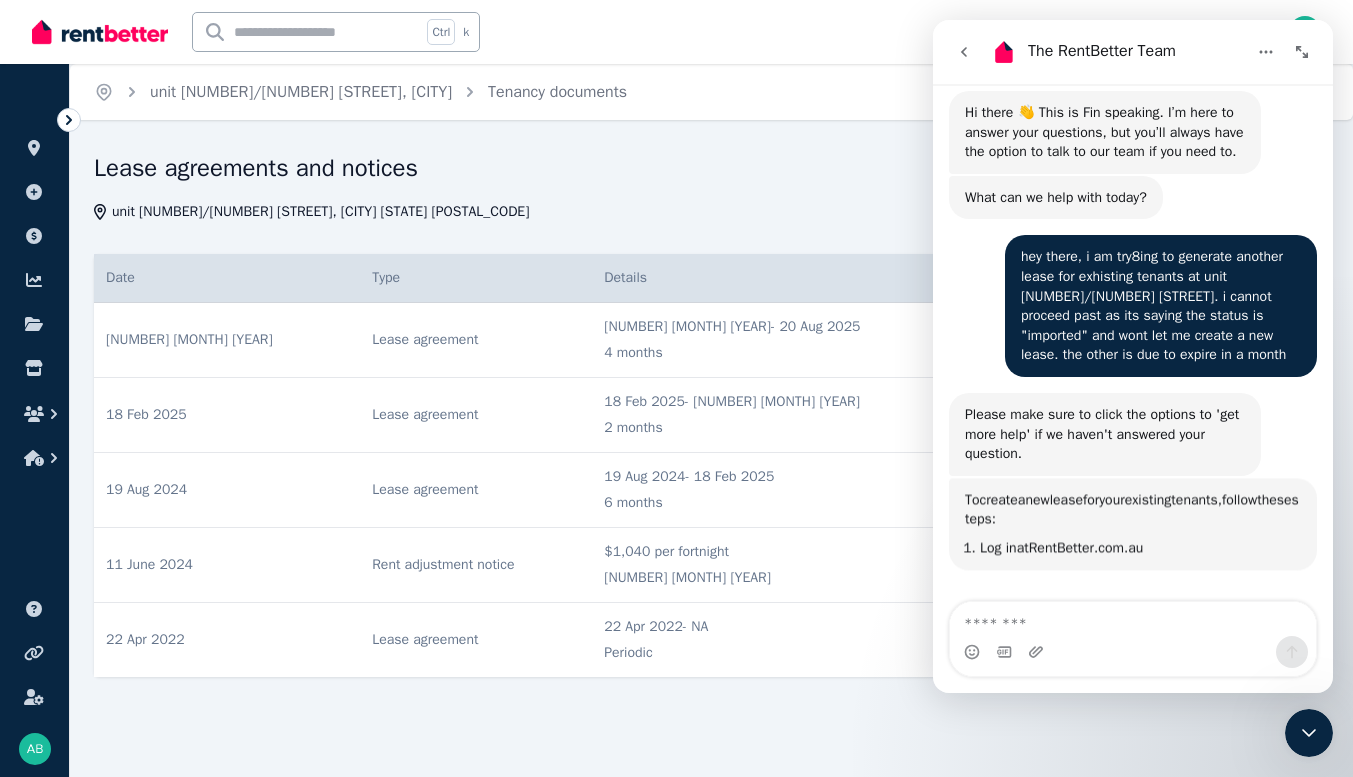 scroll, scrollTop: 22, scrollLeft: 0, axis: vertical 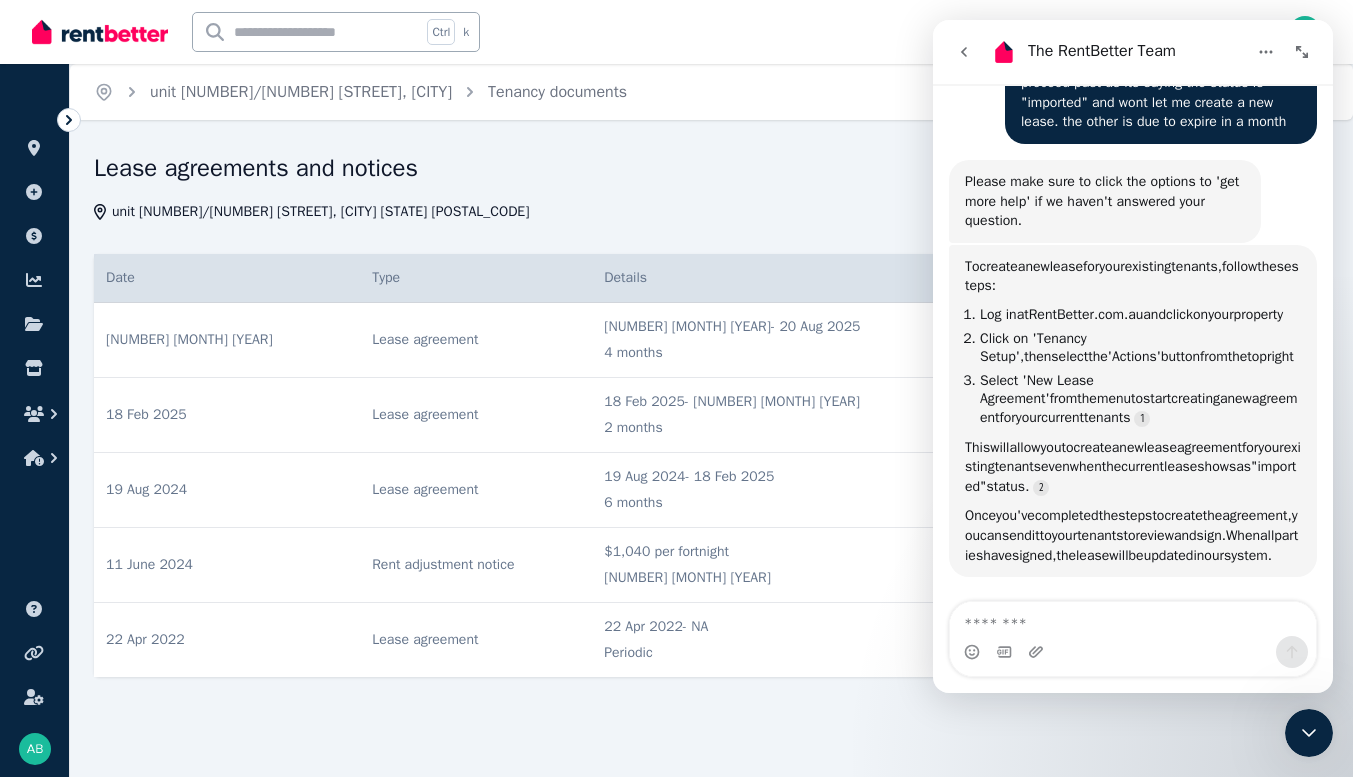 click 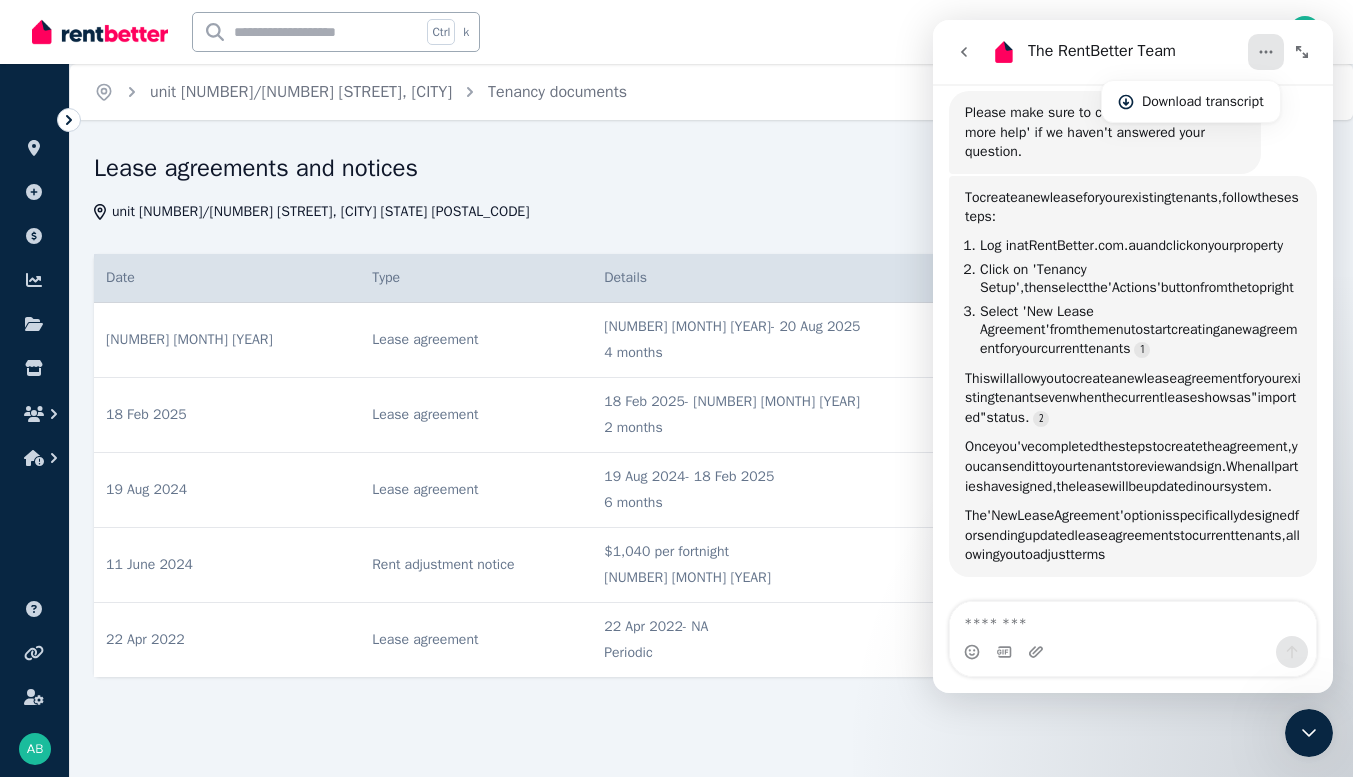 click 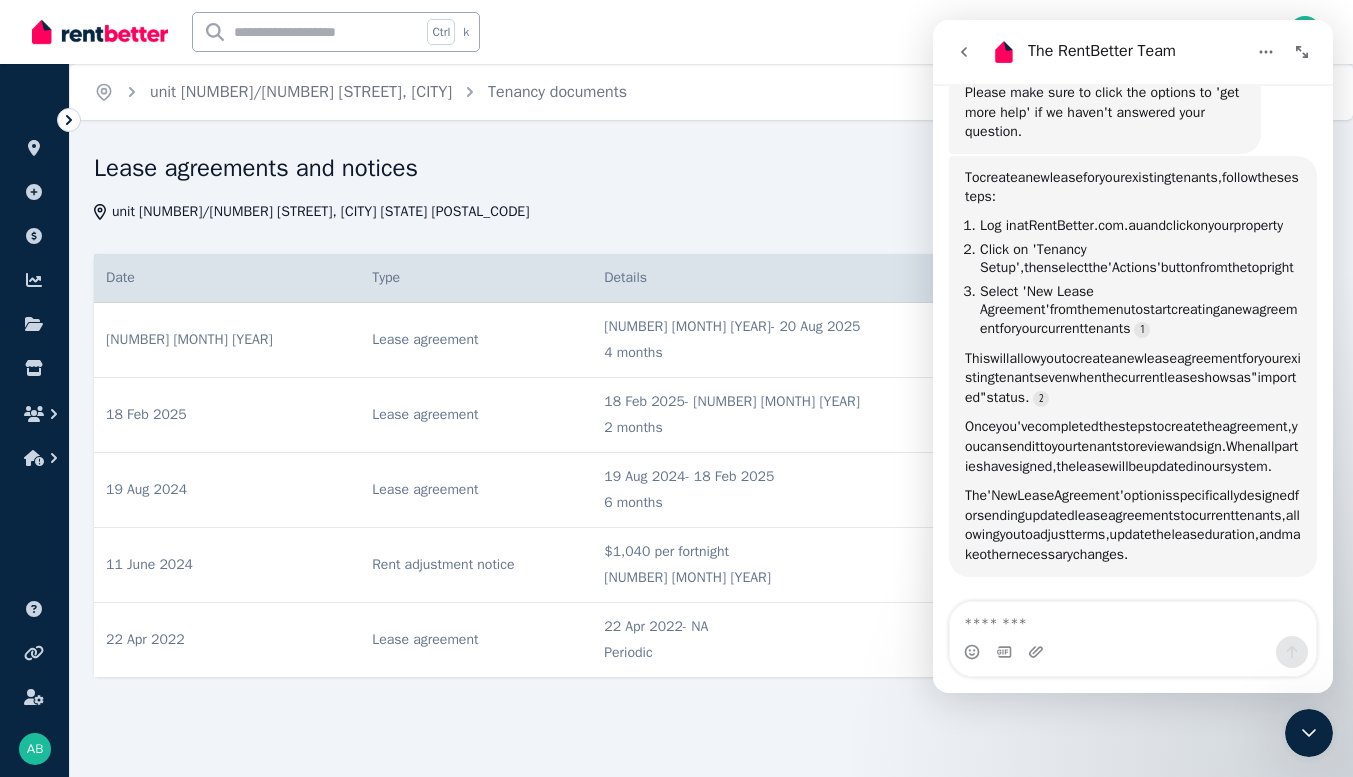 scroll, scrollTop: 451, scrollLeft: 0, axis: vertical 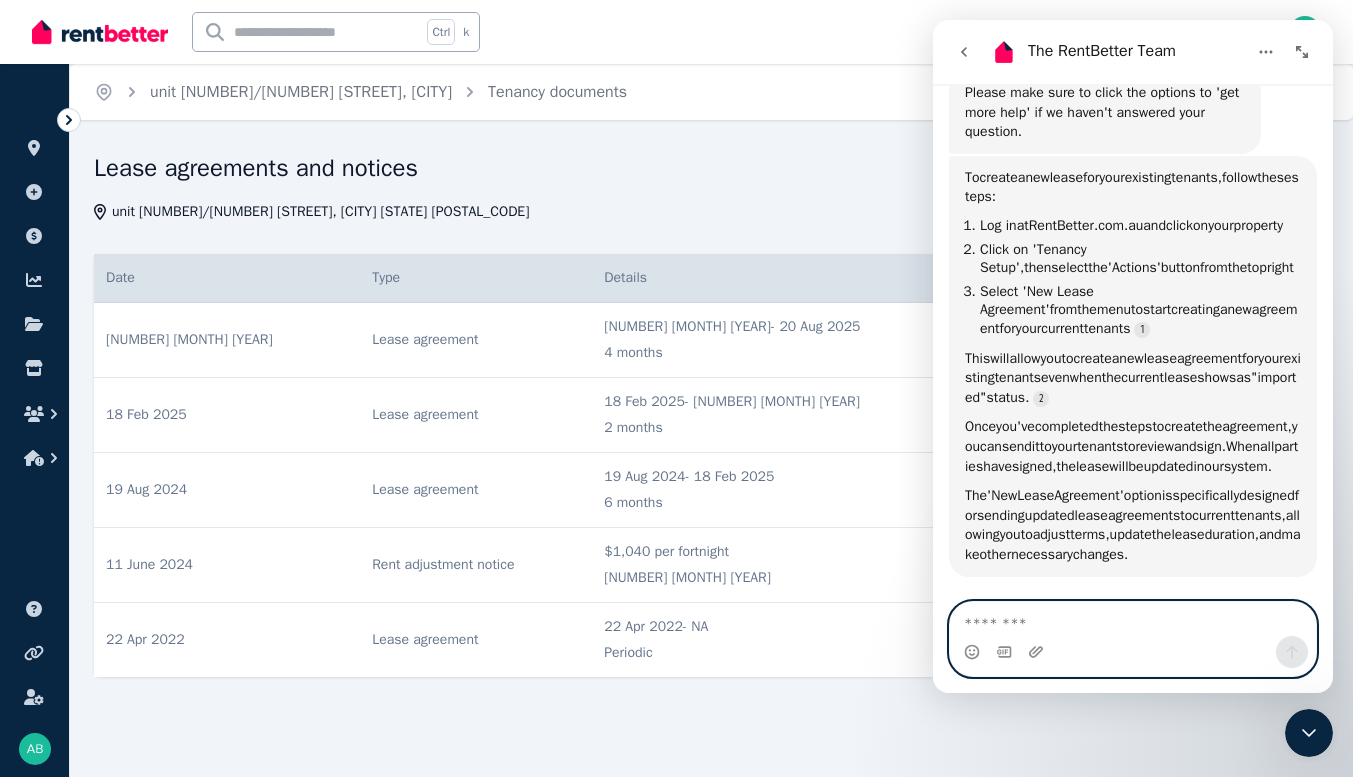 click at bounding box center (1133, 619) 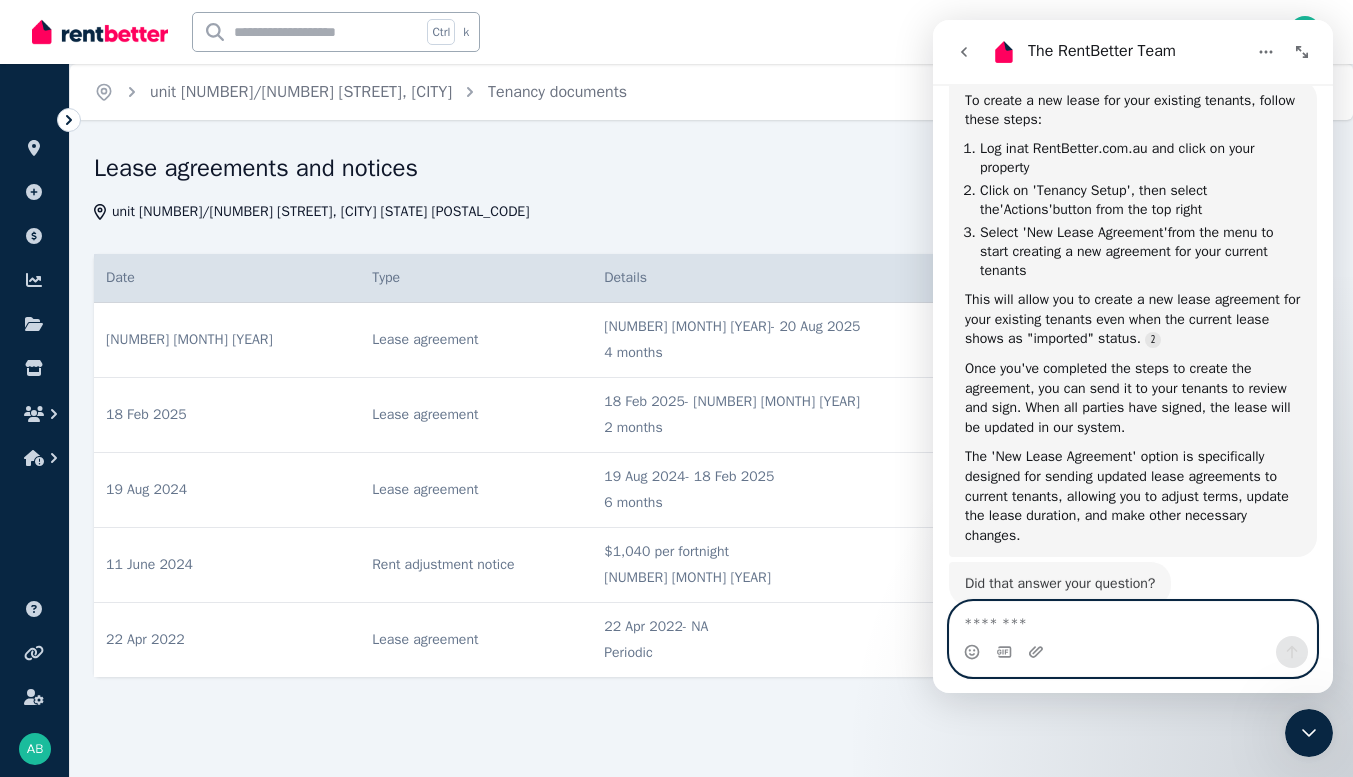 scroll, scrollTop: 454, scrollLeft: 0, axis: vertical 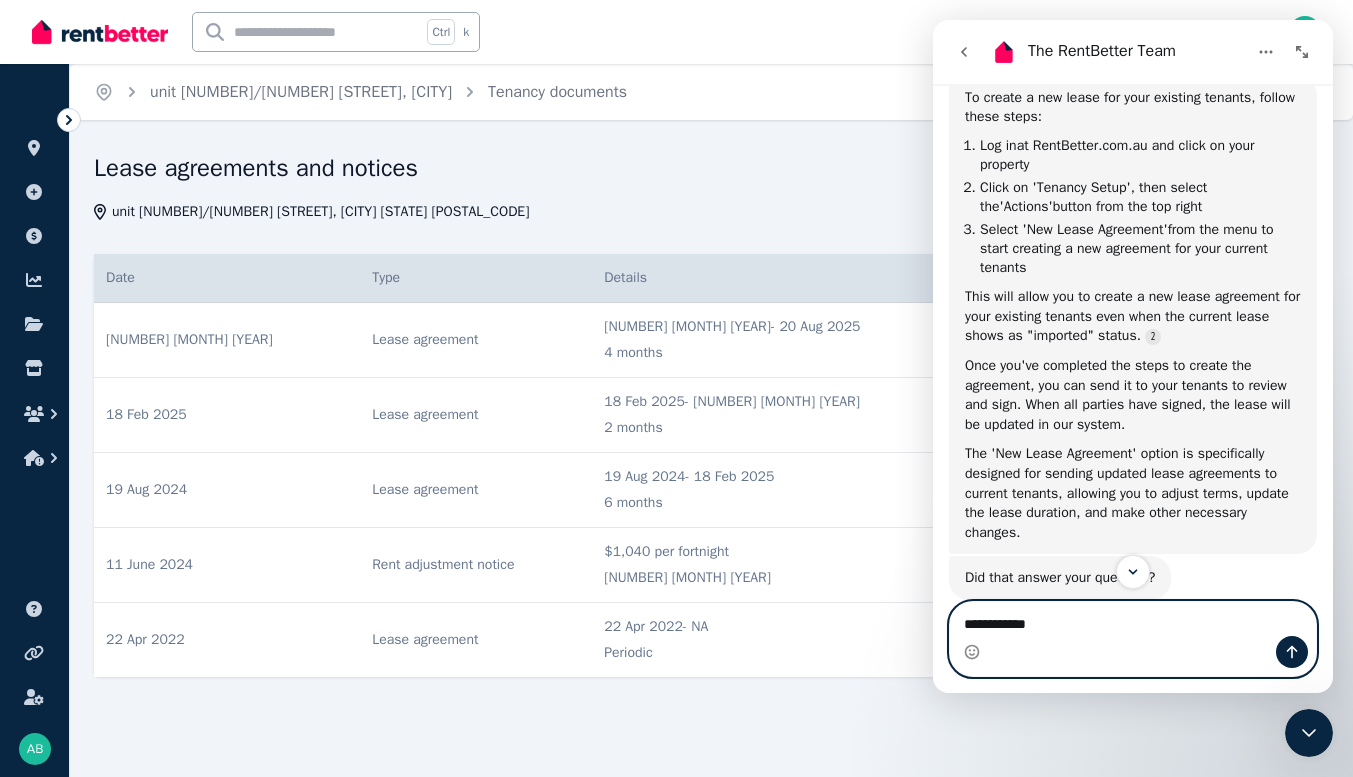 drag, startPoint x: 1055, startPoint y: 626, endPoint x: 1008, endPoint y: 627, distance: 47.010635 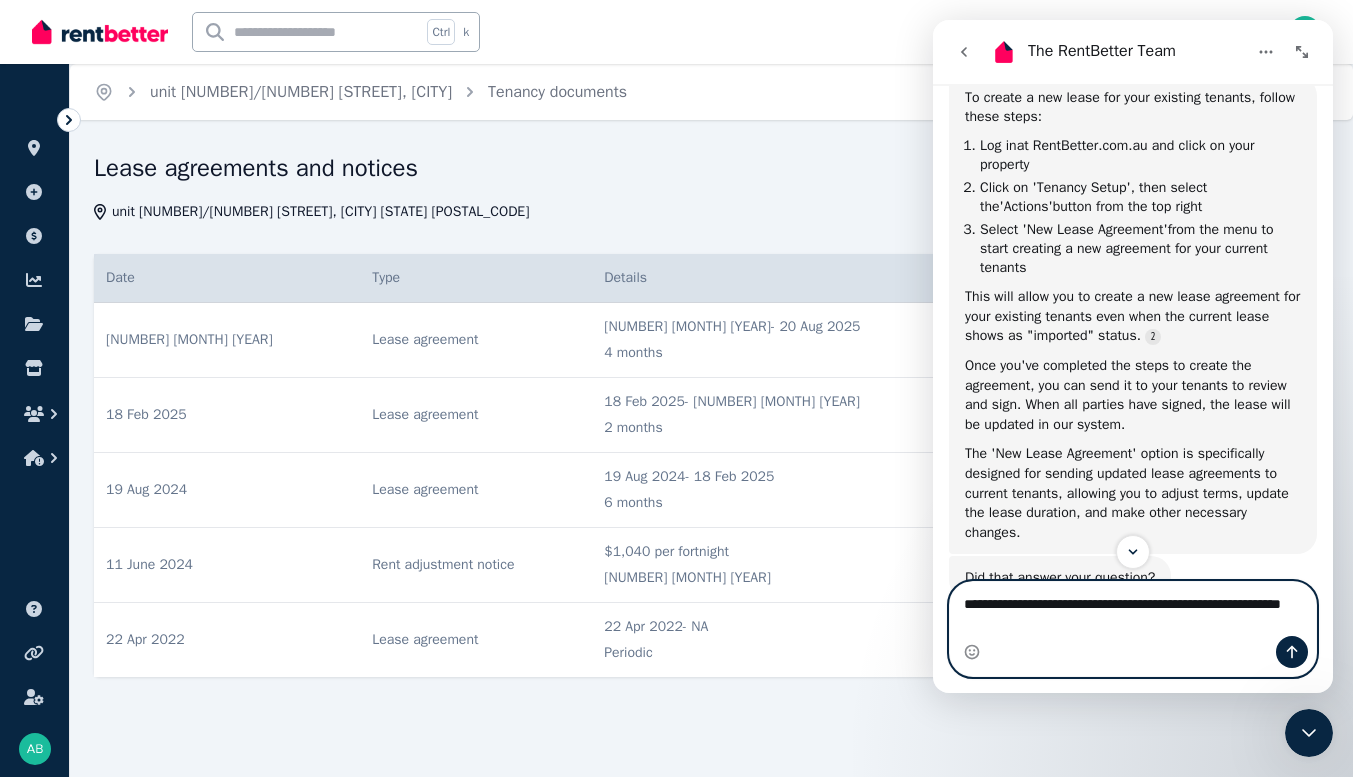 type on "**********" 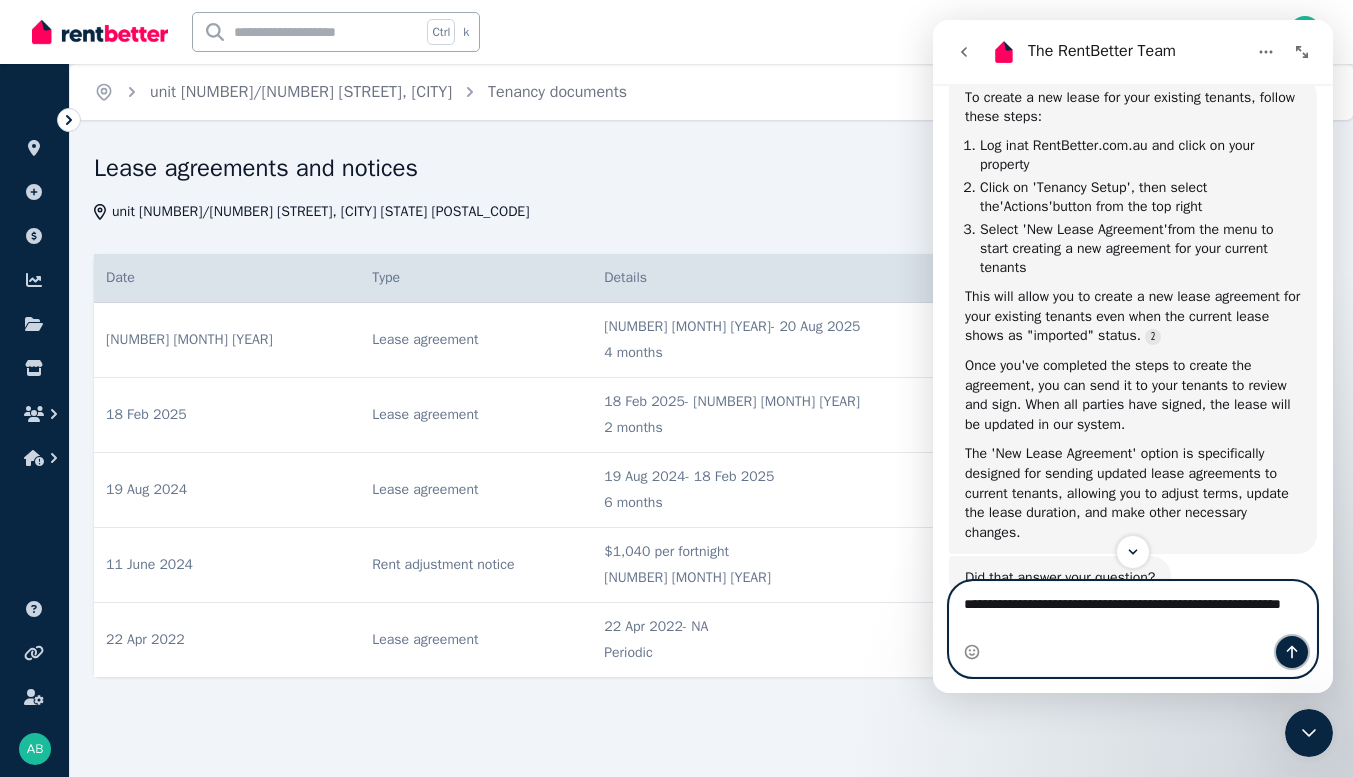 click 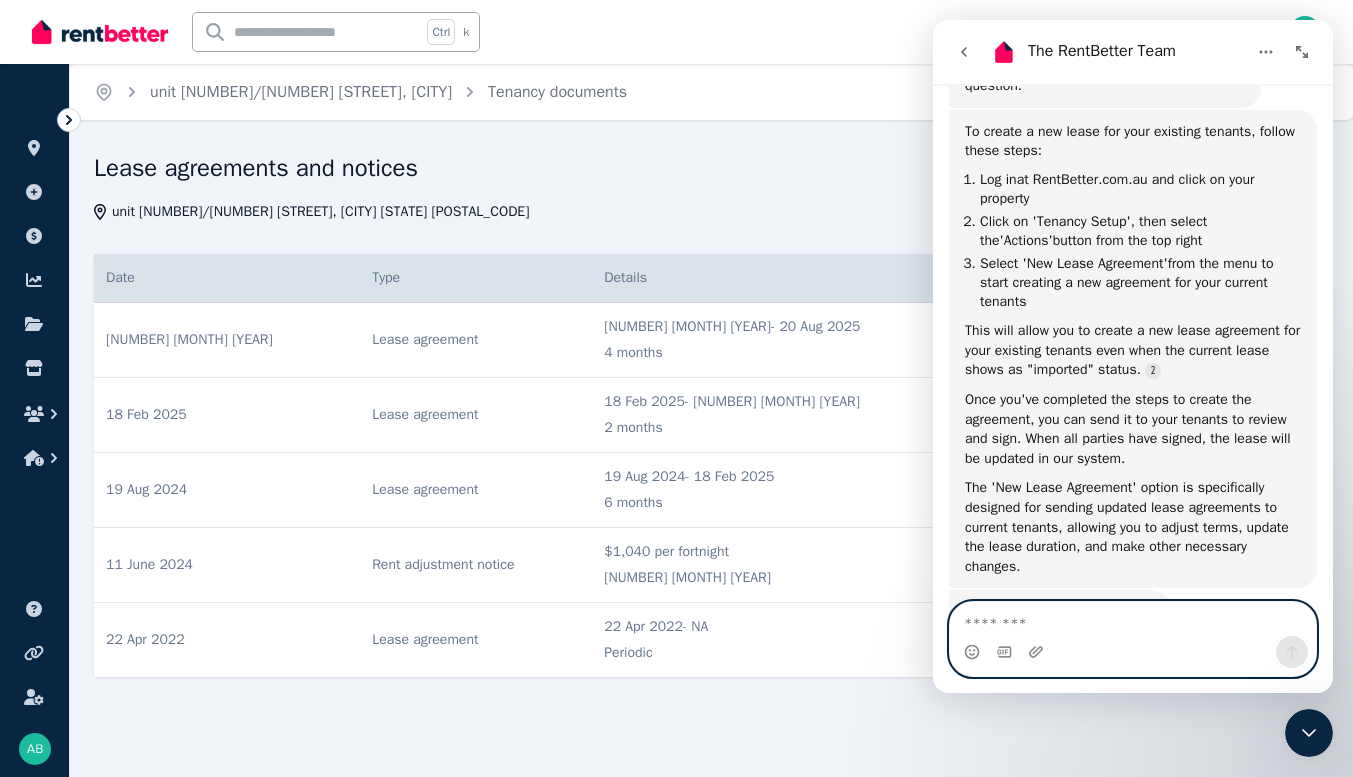 scroll, scrollTop: 360, scrollLeft: 0, axis: vertical 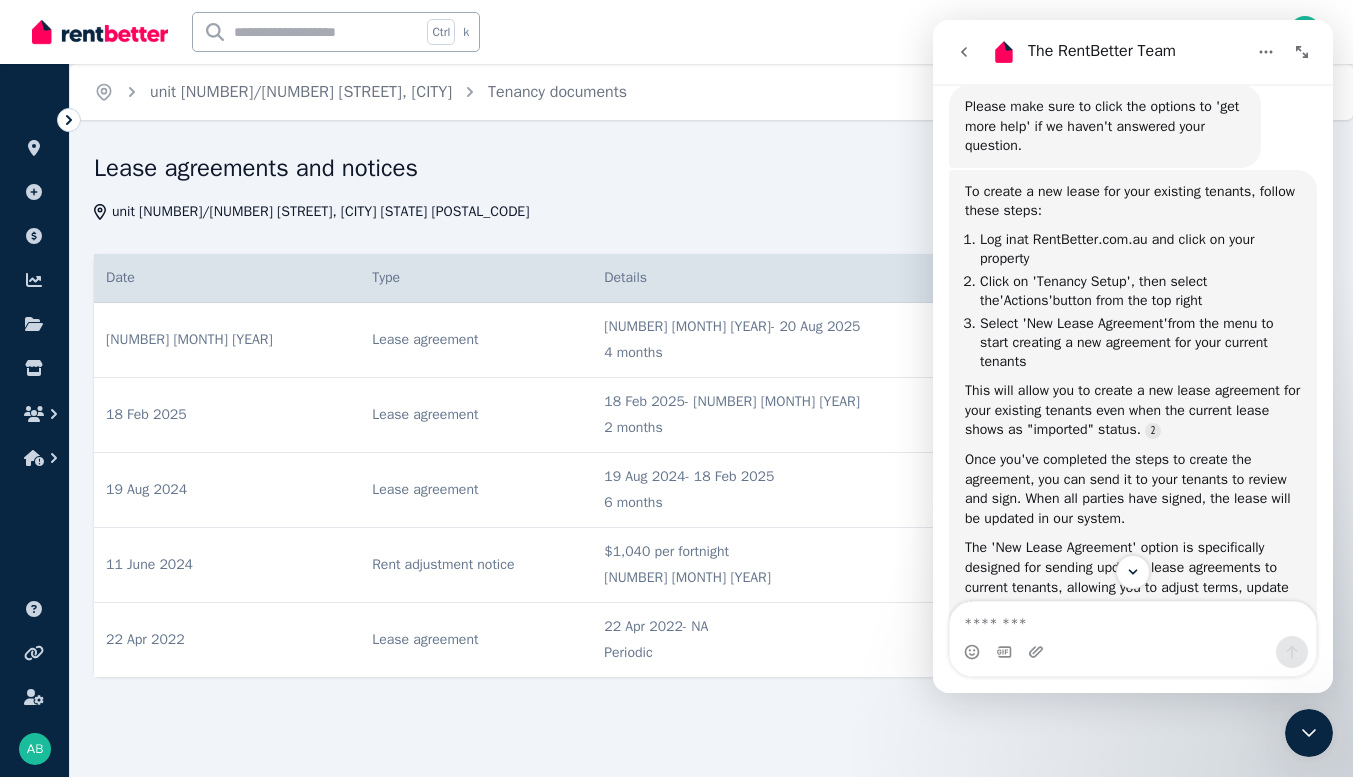 click 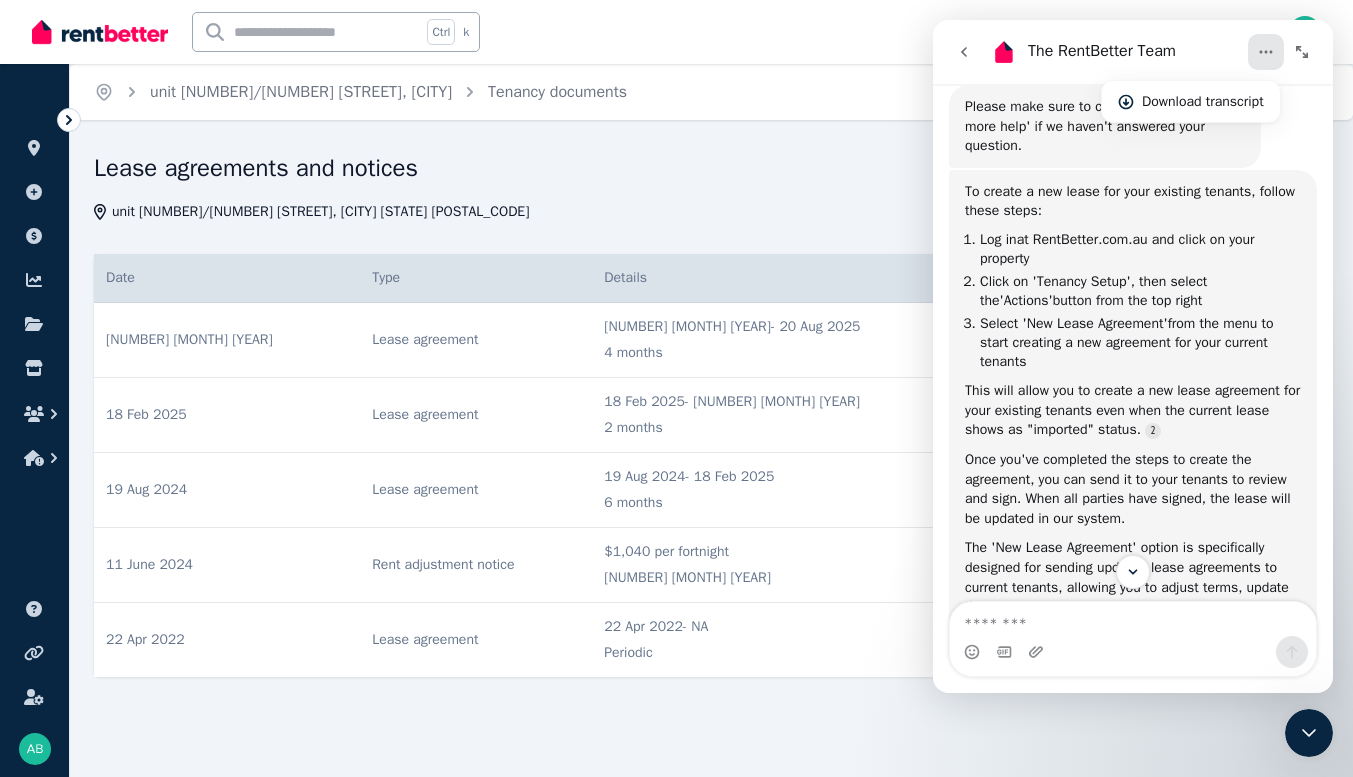click 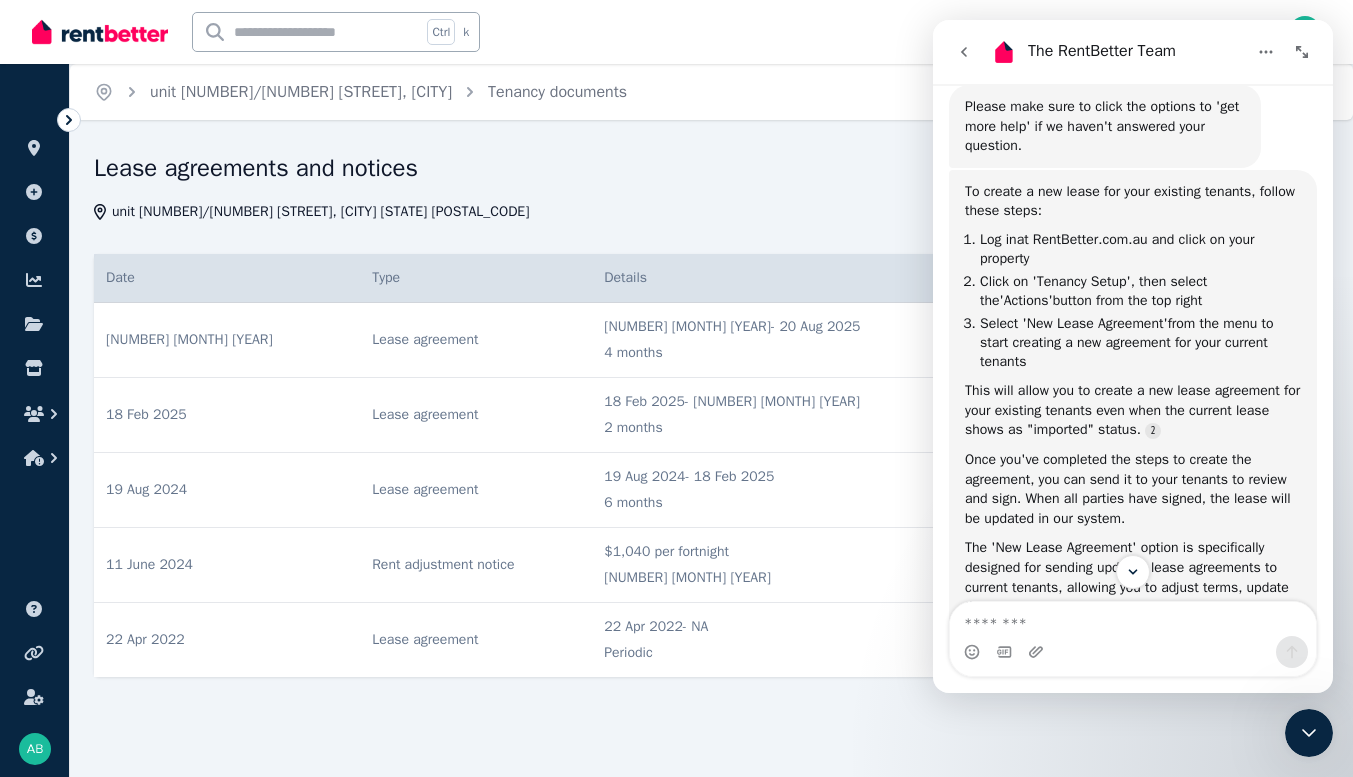 scroll, scrollTop: 560, scrollLeft: 0, axis: vertical 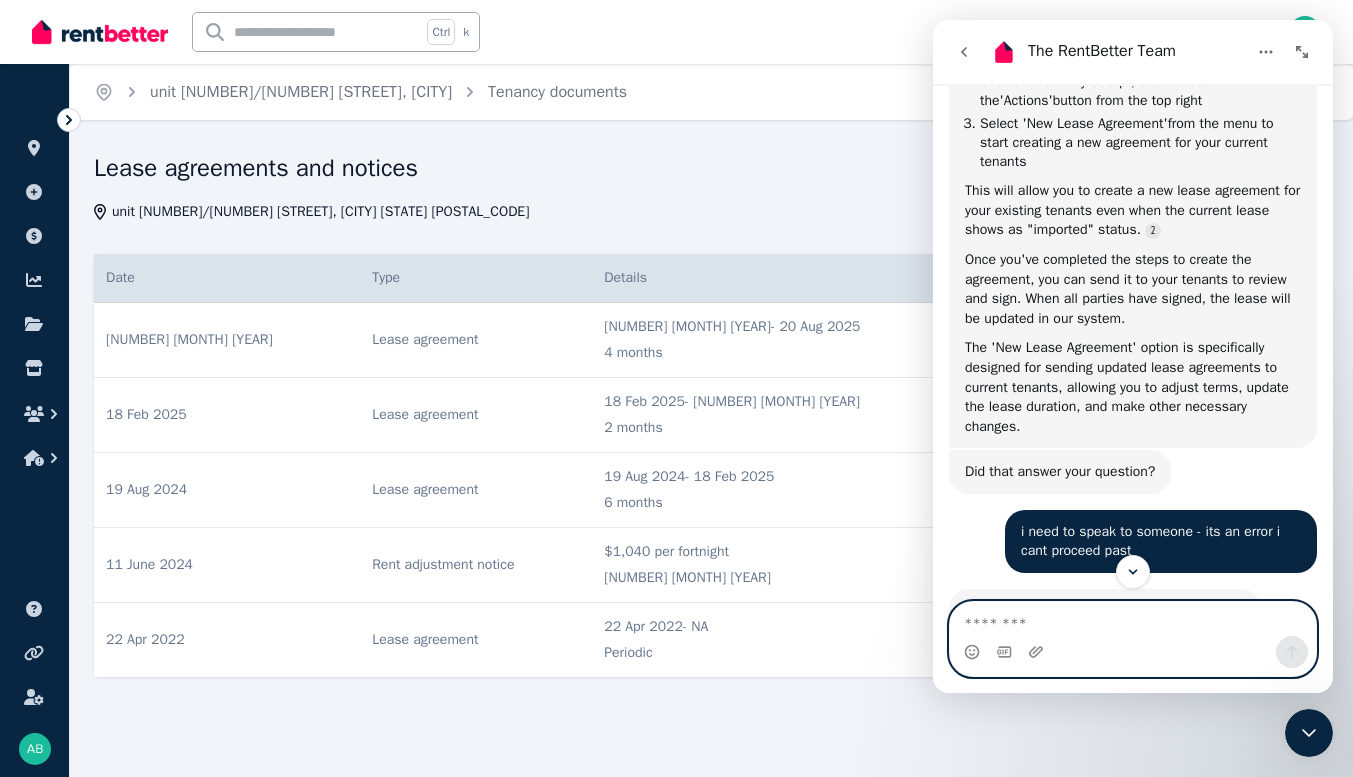 click at bounding box center (1133, 619) 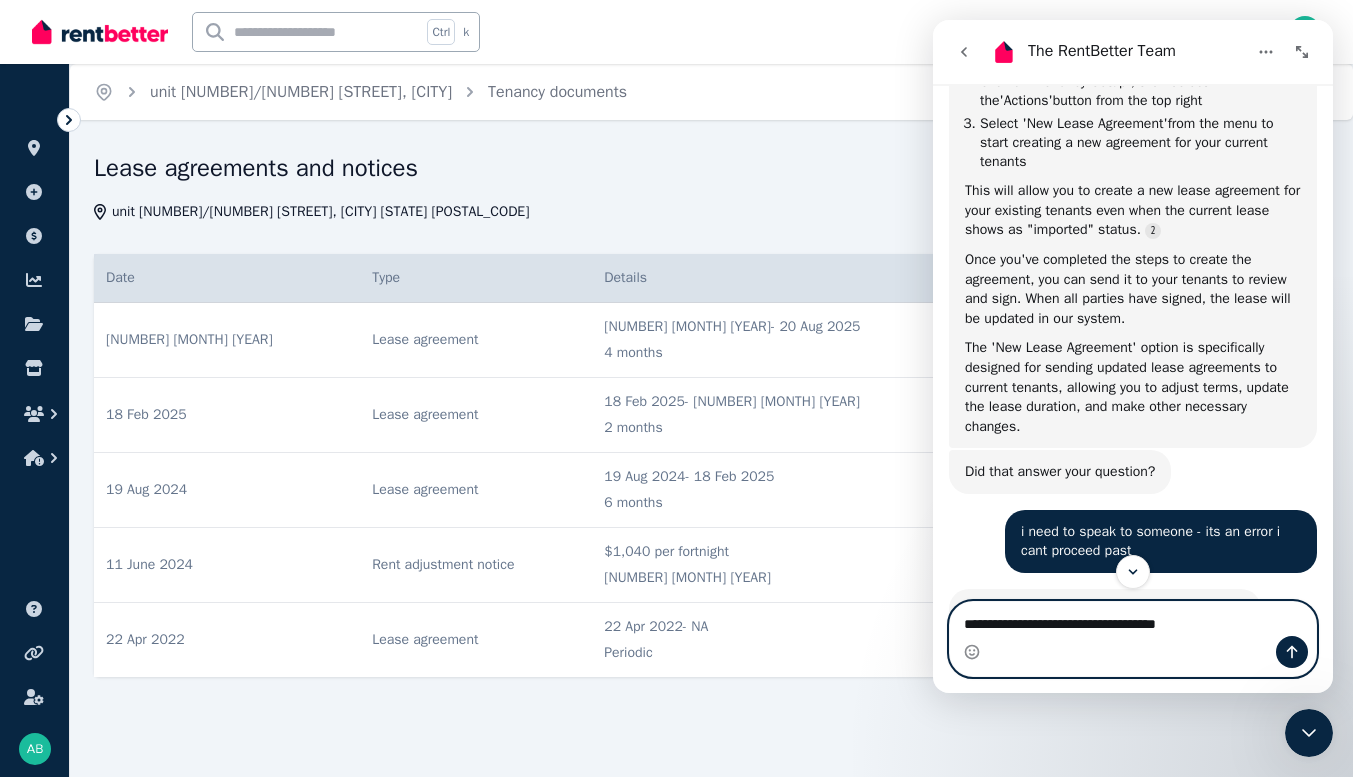 type on "**********" 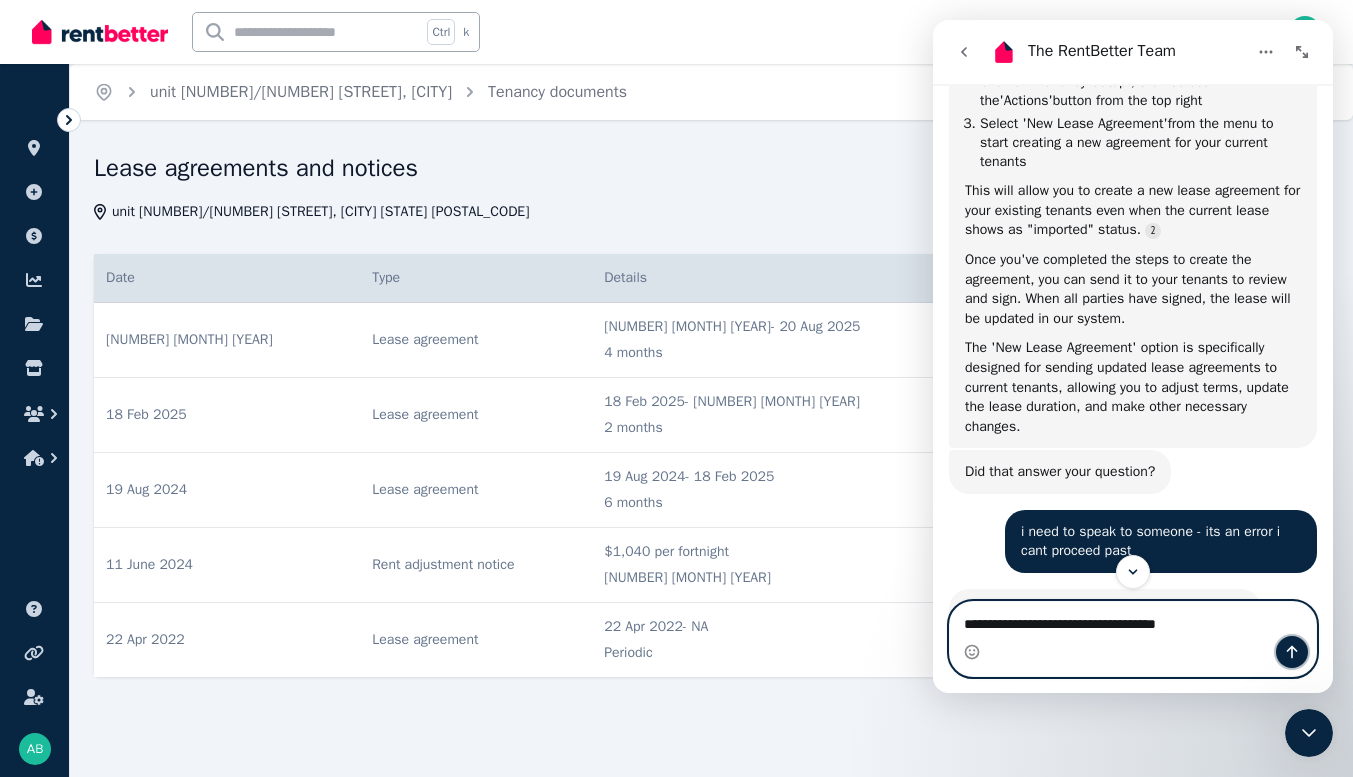 click 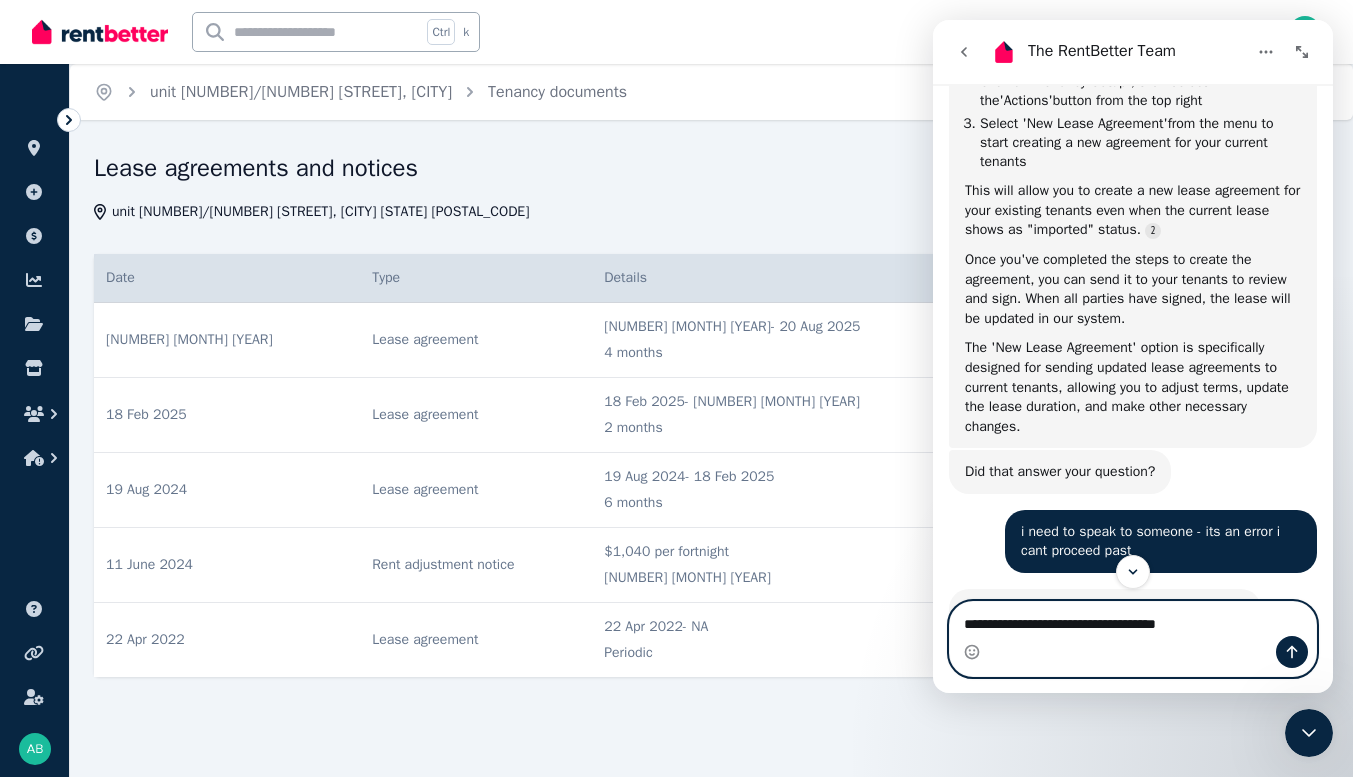 type 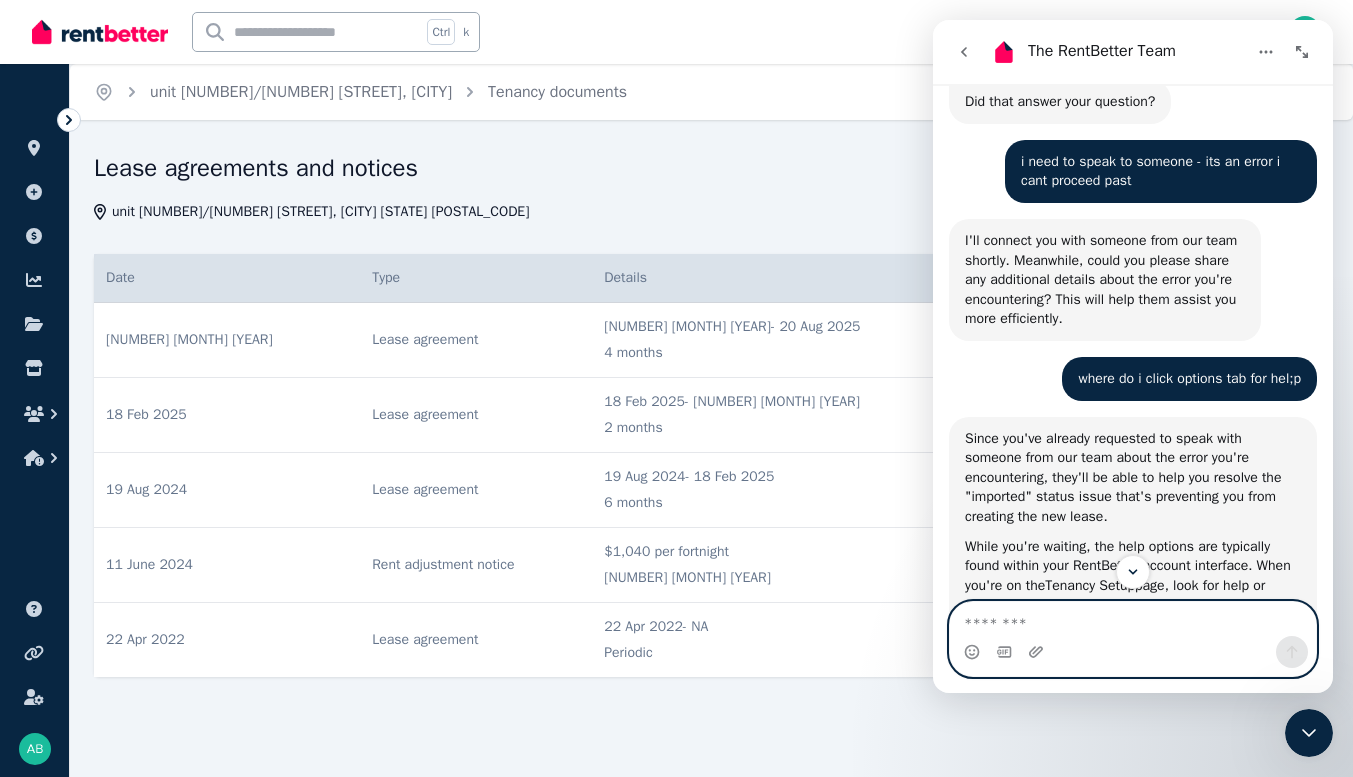 scroll, scrollTop: 1058, scrollLeft: 0, axis: vertical 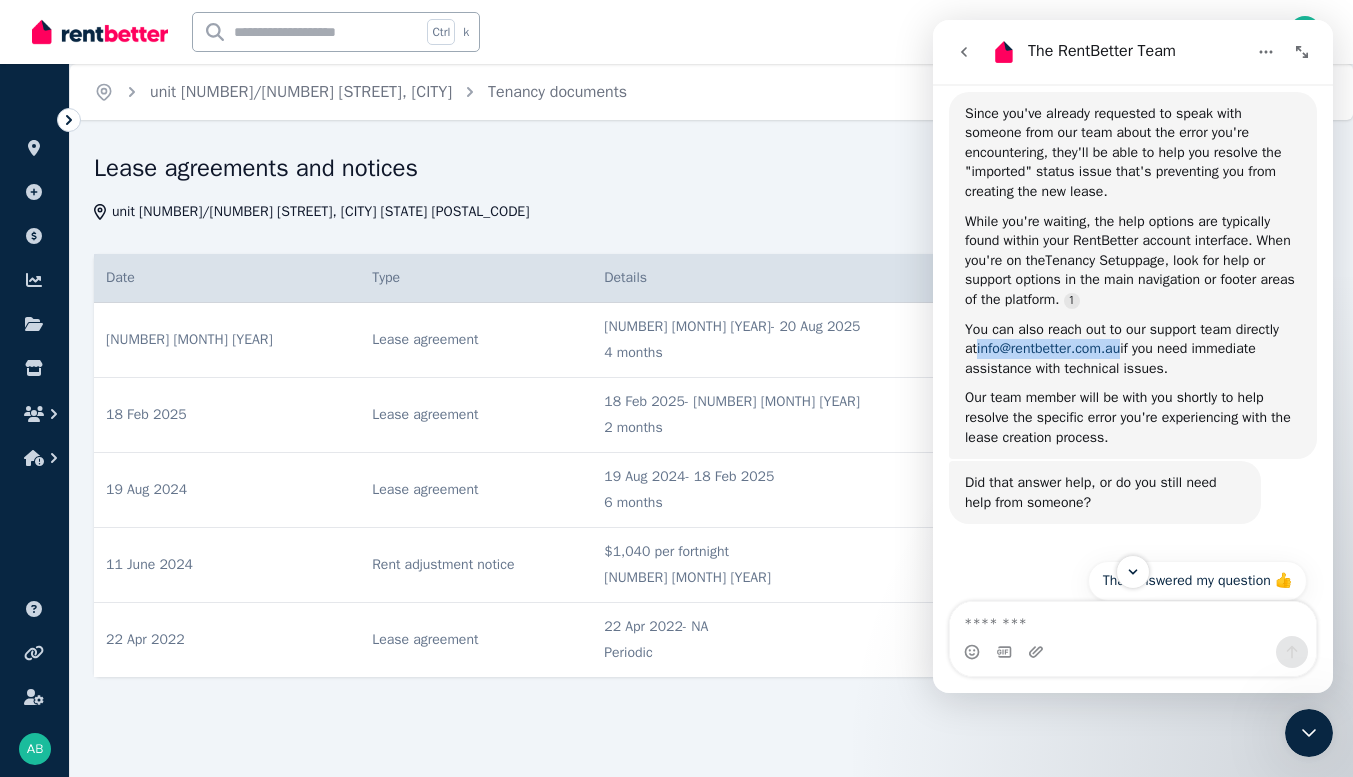 drag, startPoint x: 1129, startPoint y: 374, endPoint x: 982, endPoint y: 363, distance: 147.411 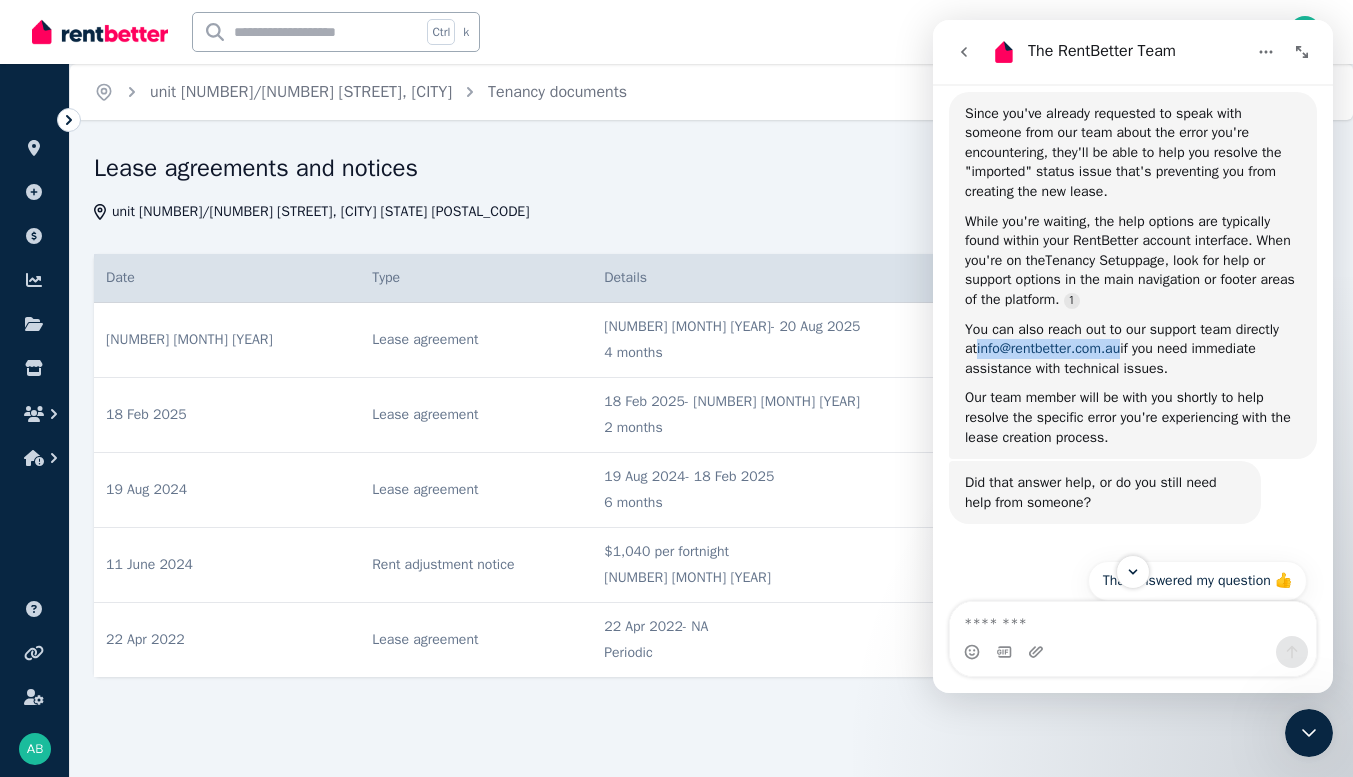 click on "You can also reach out to our support team directly at  [EMAIL]  if you need immediate assistance with technical issues." at bounding box center [1133, 349] 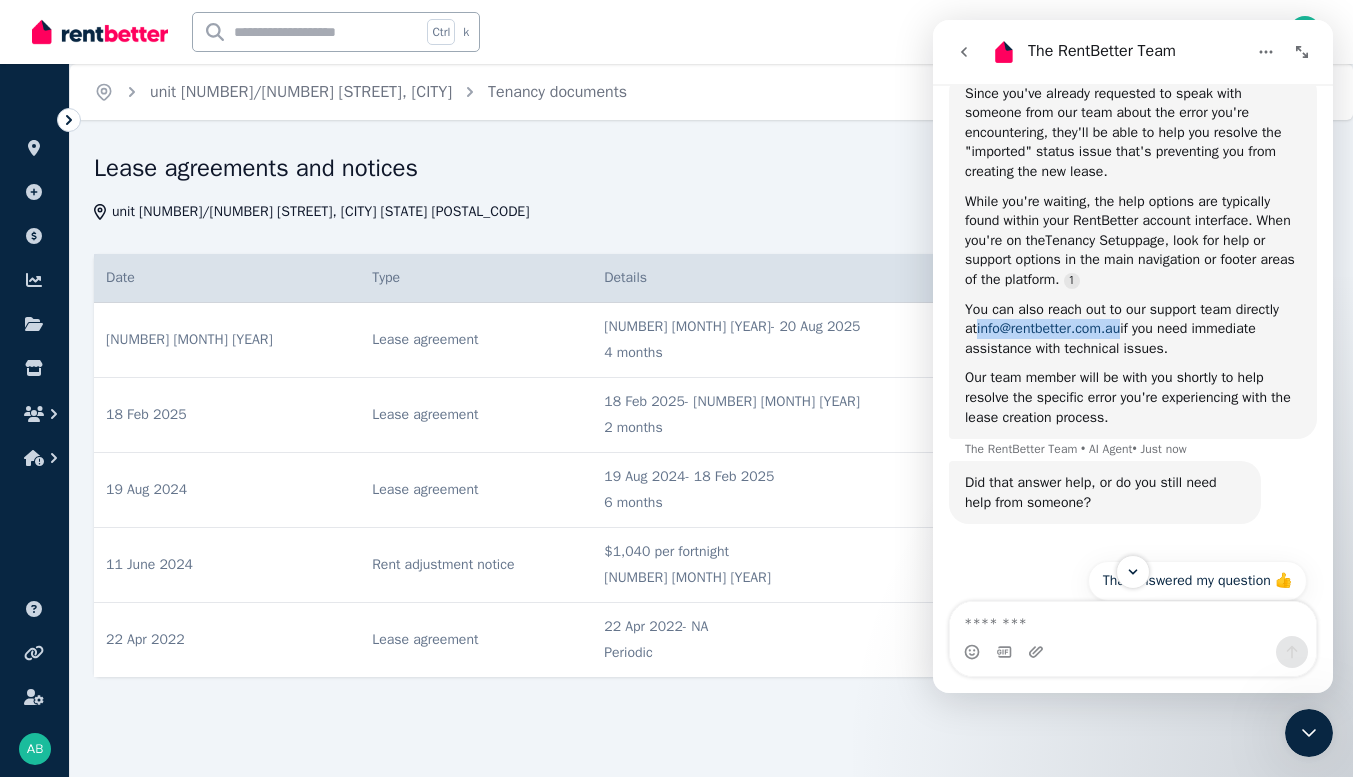 scroll, scrollTop: 1278, scrollLeft: 0, axis: vertical 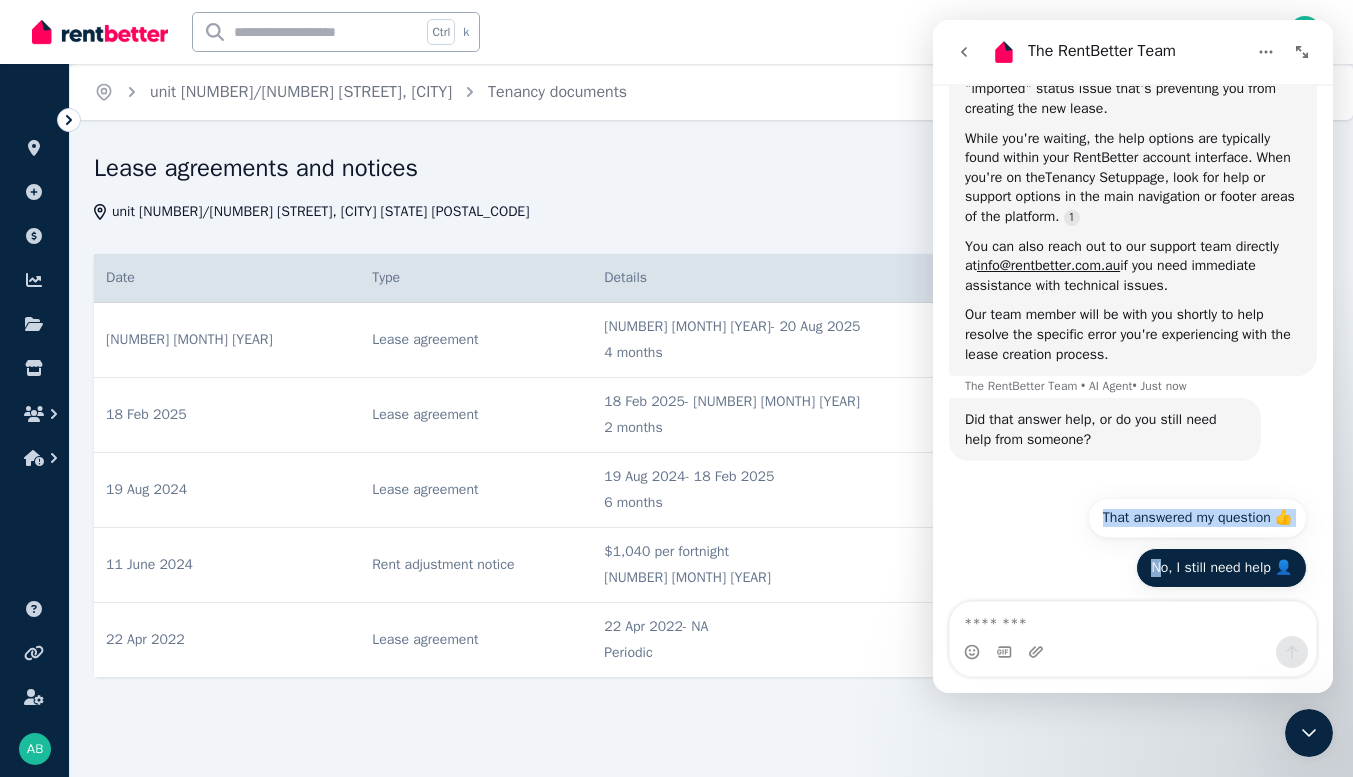 drag, startPoint x: 1091, startPoint y: 434, endPoint x: 1186, endPoint y: 584, distance: 177.55281 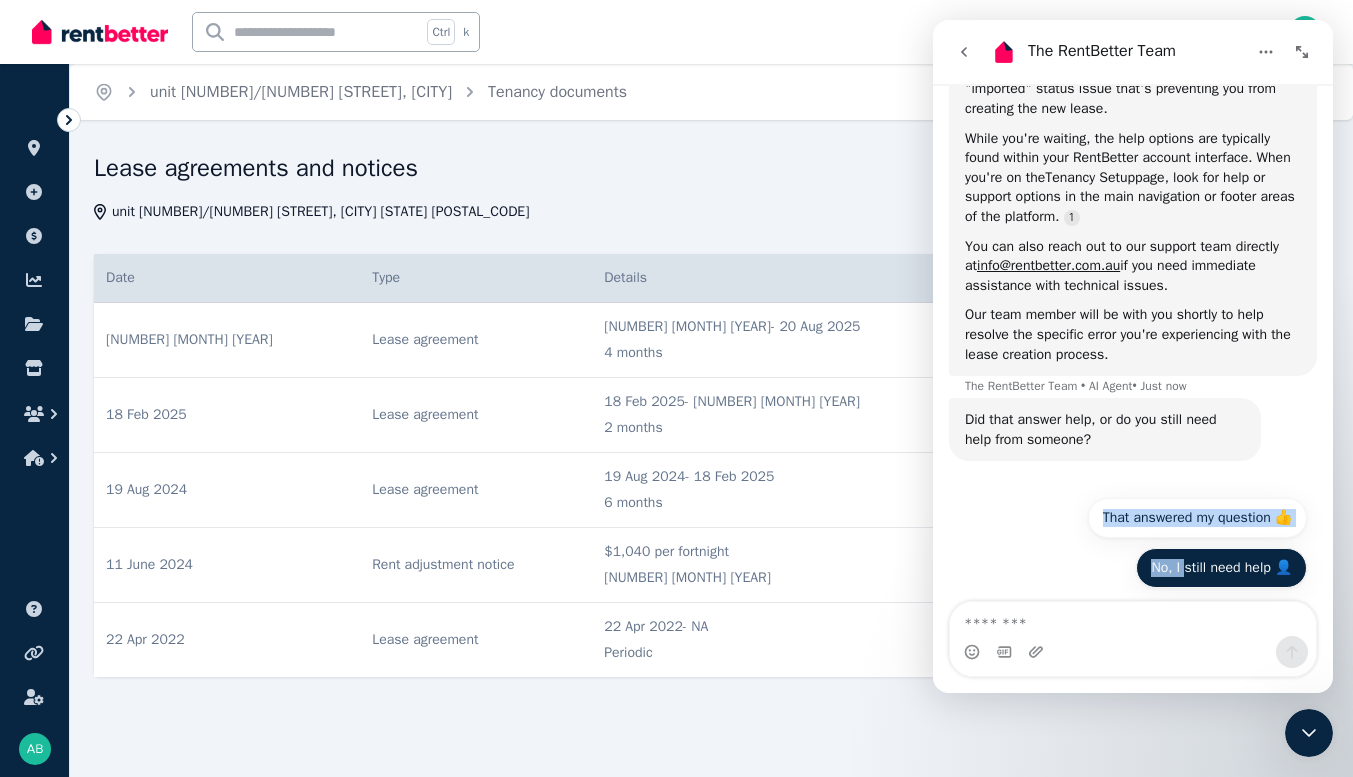 click on "No, I still need help 👤" at bounding box center [1221, 568] 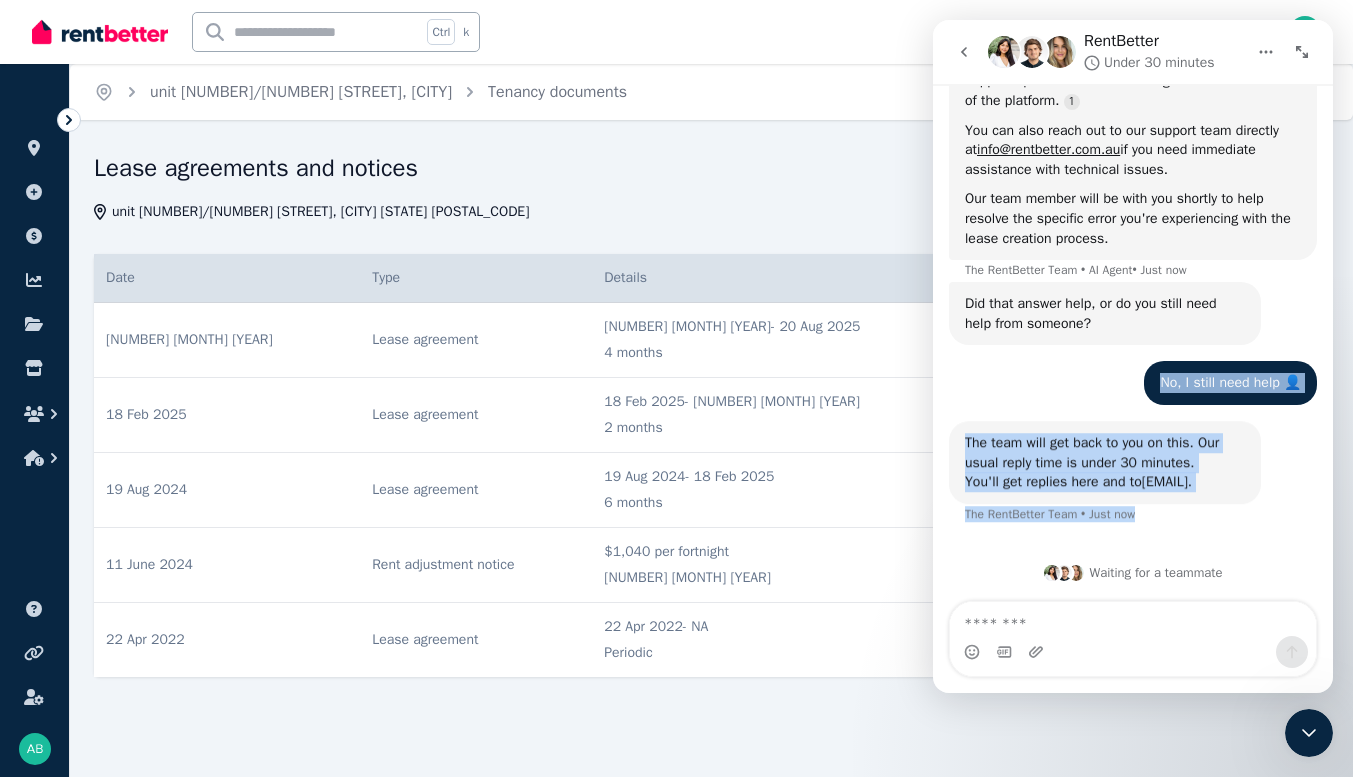 scroll, scrollTop: 1496, scrollLeft: 0, axis: vertical 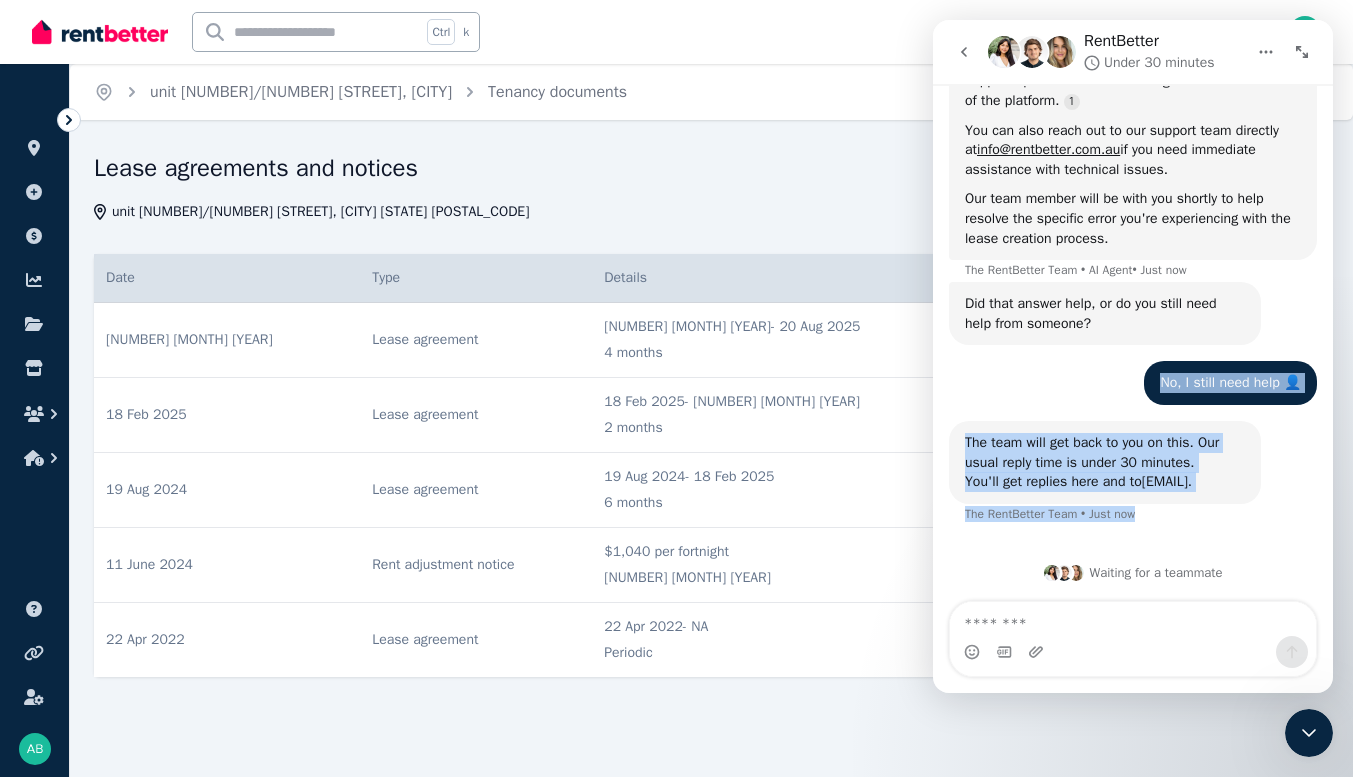 click 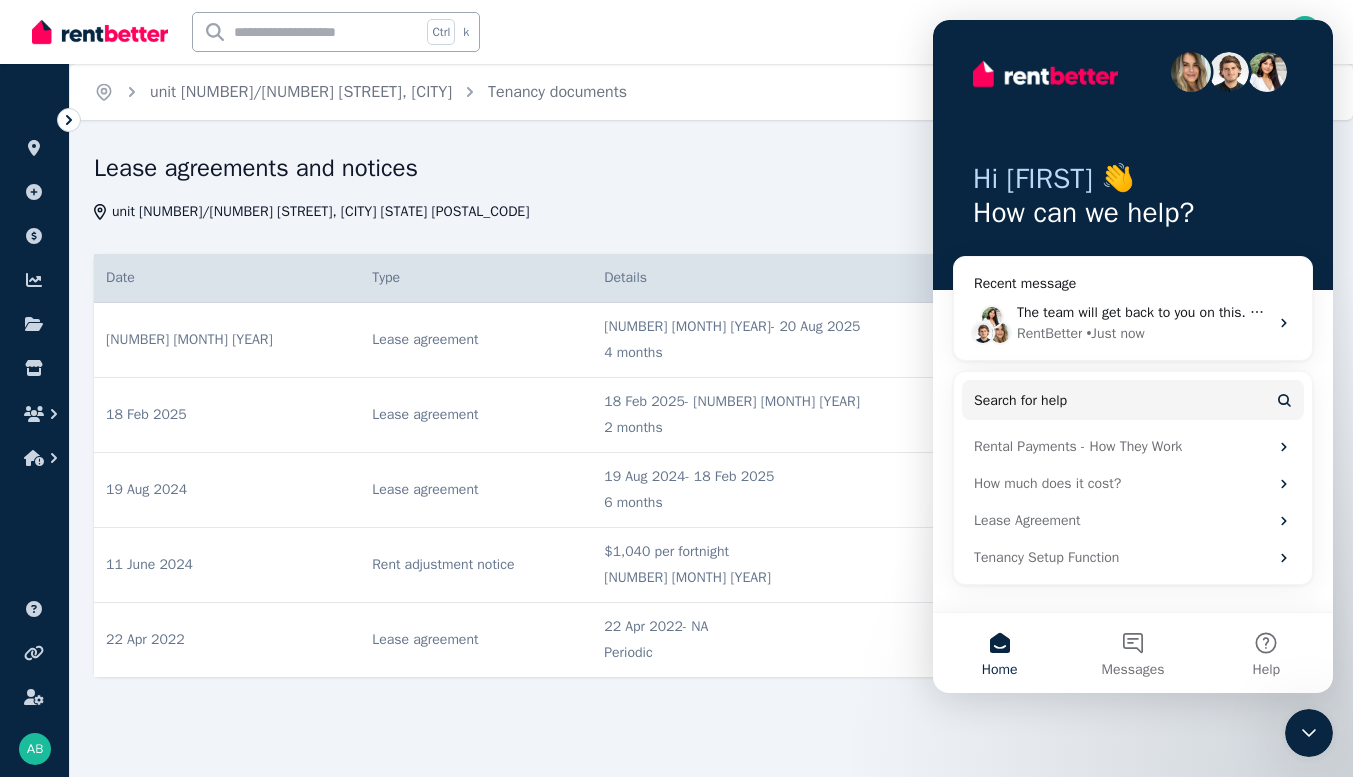 scroll, scrollTop: 210, scrollLeft: 0, axis: vertical 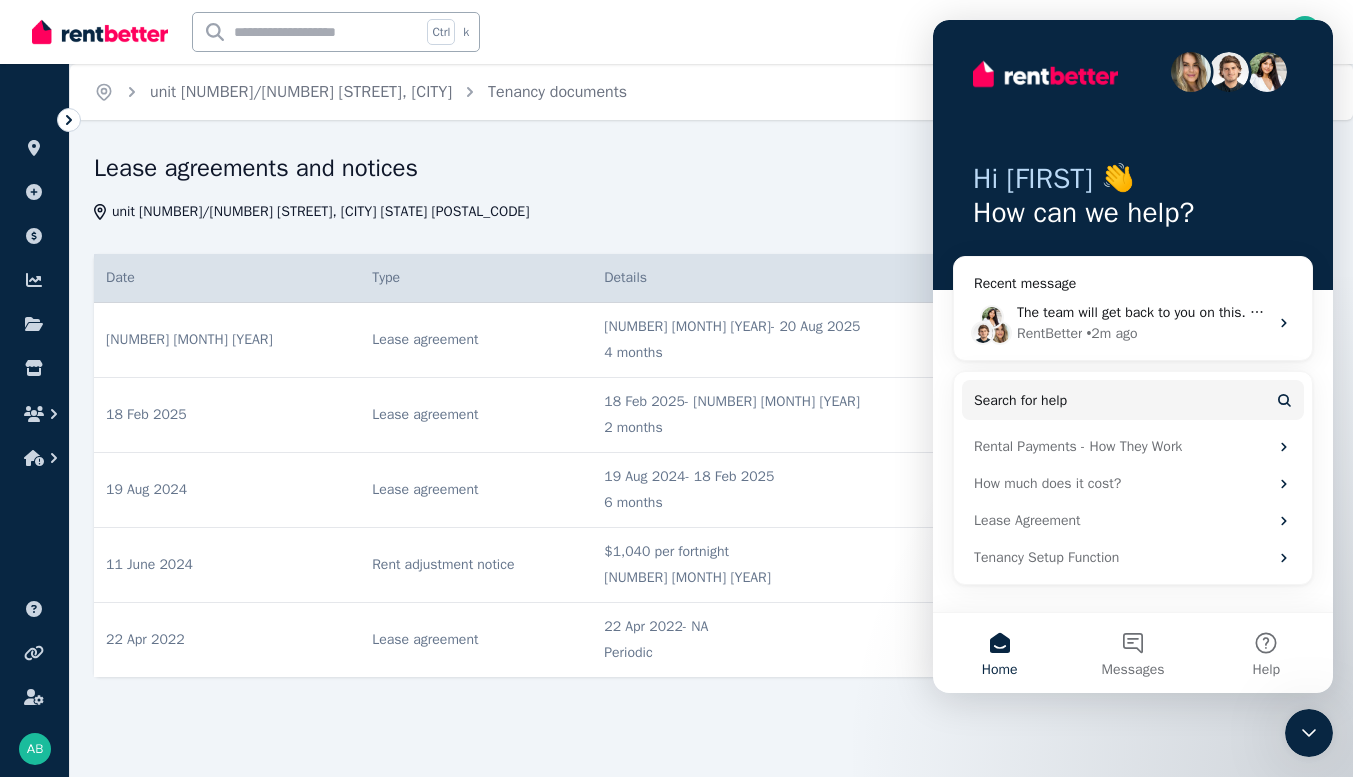 click at bounding box center (1309, 733) 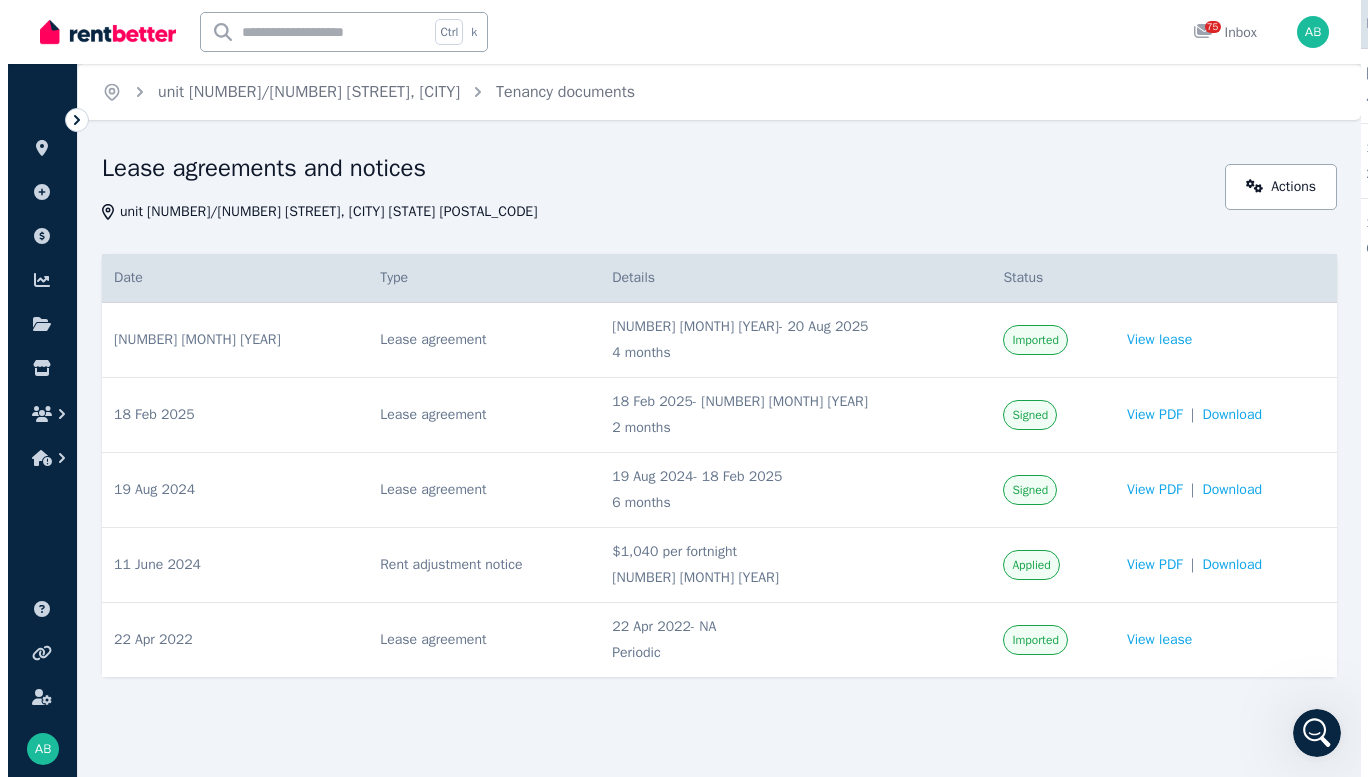 scroll, scrollTop: 0, scrollLeft: 0, axis: both 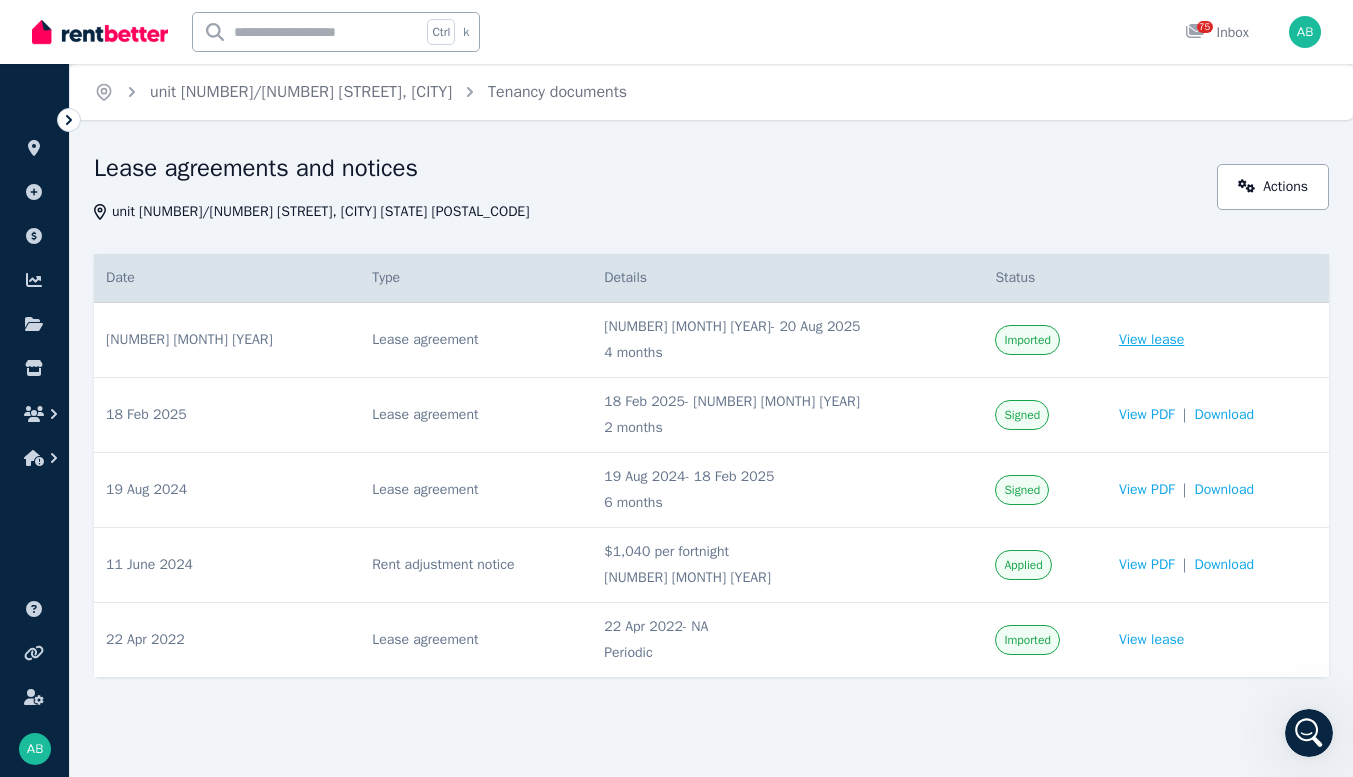 click on "View lease" at bounding box center (1151, 340) 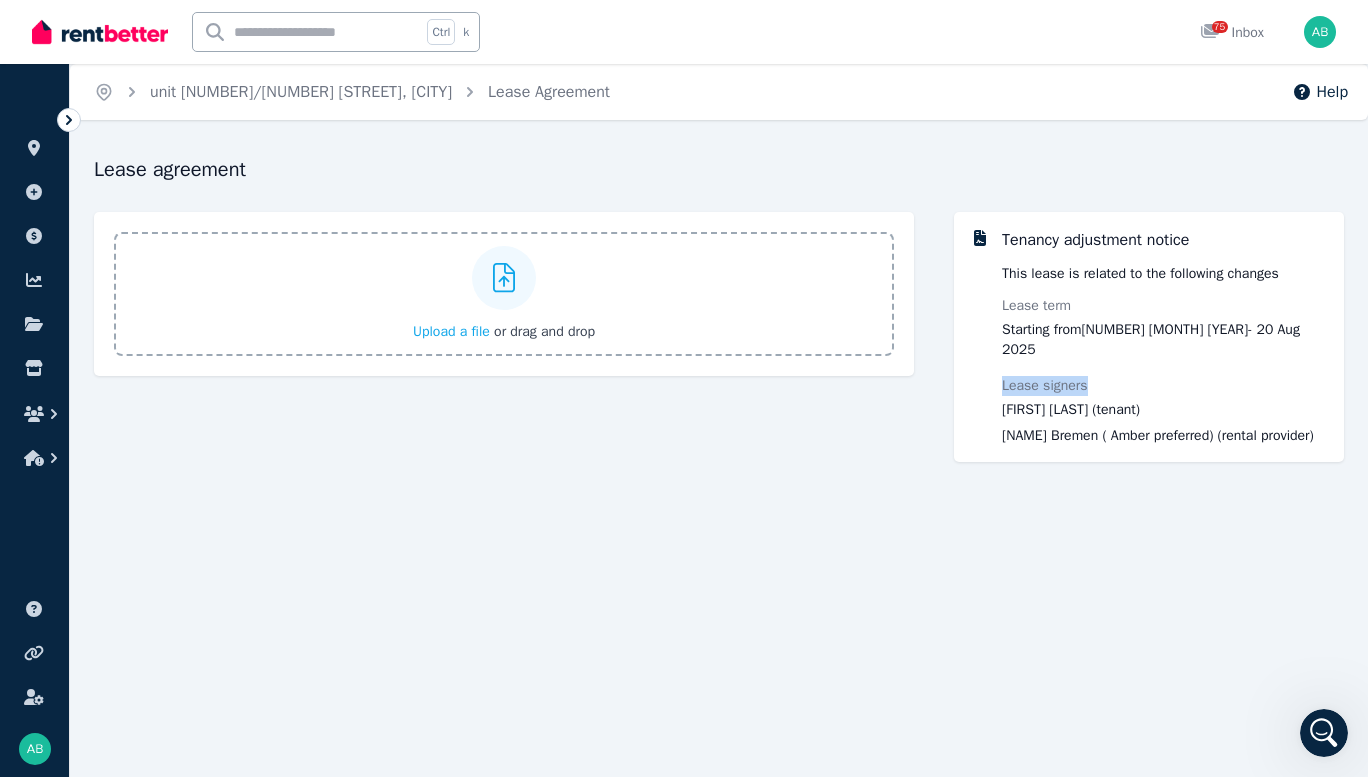 click on "Lease term Starting from  [DATE]  -   [DATE] Lease signers [FIRST] [LAST] (tenant) [FIRST]  [LAST] (Amber preferred) (rental provider)" at bounding box center [1165, 371] 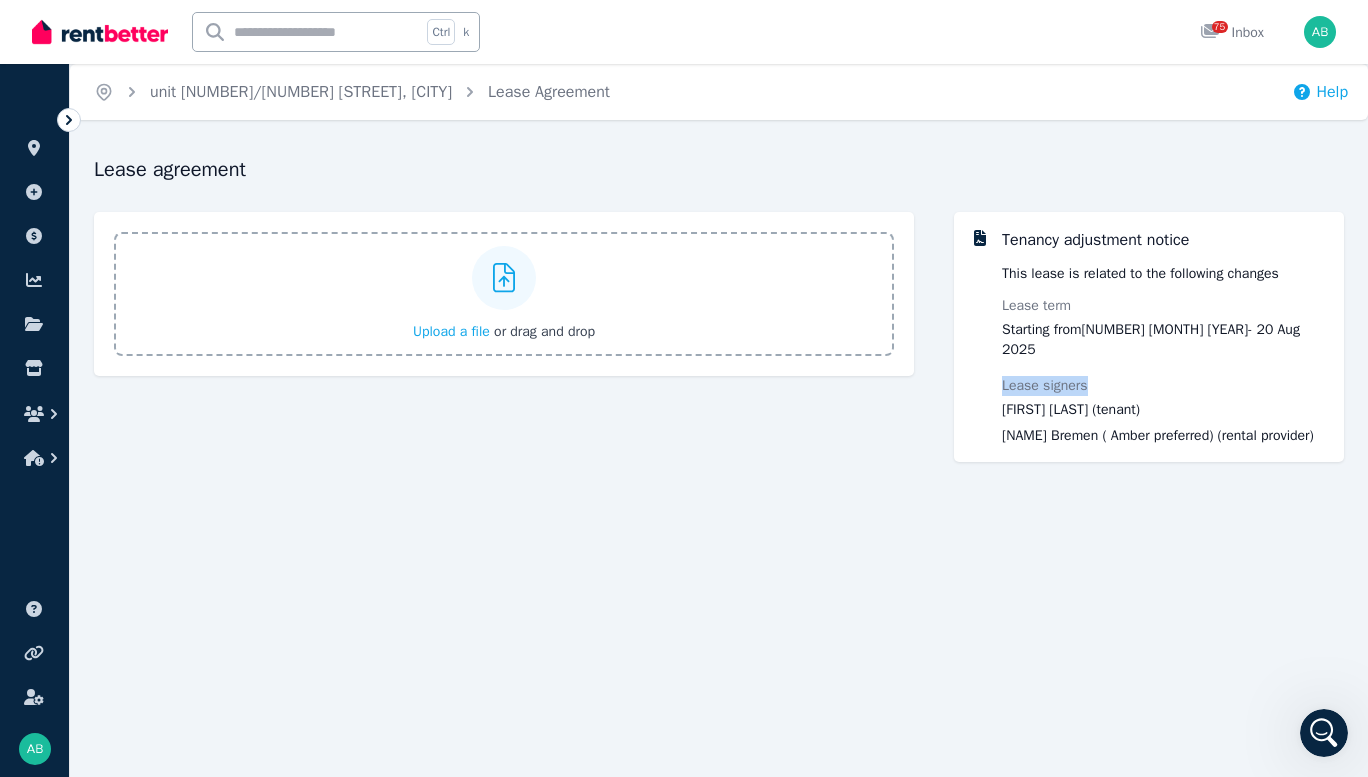 click on "Help" at bounding box center (1320, 92) 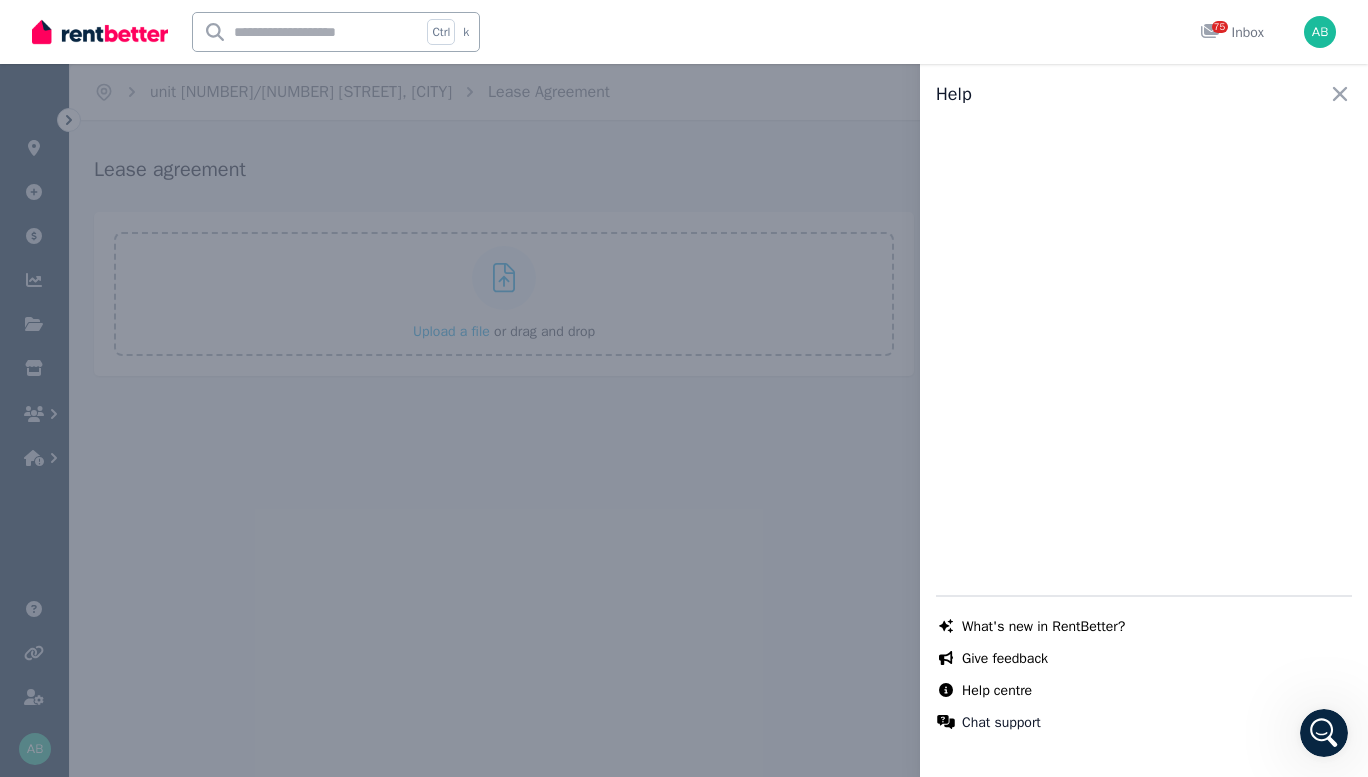 click 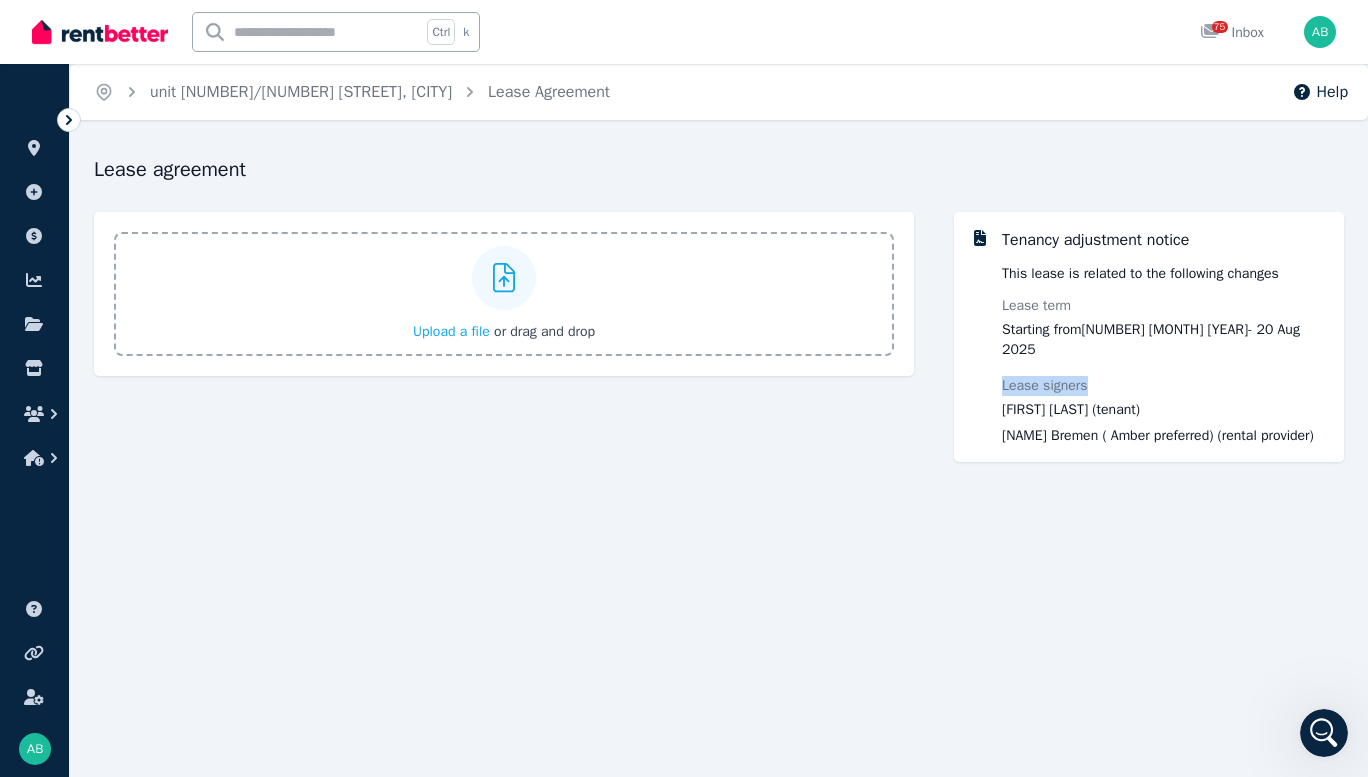 drag, startPoint x: 620, startPoint y: 415, endPoint x: 463, endPoint y: 415, distance: 157 